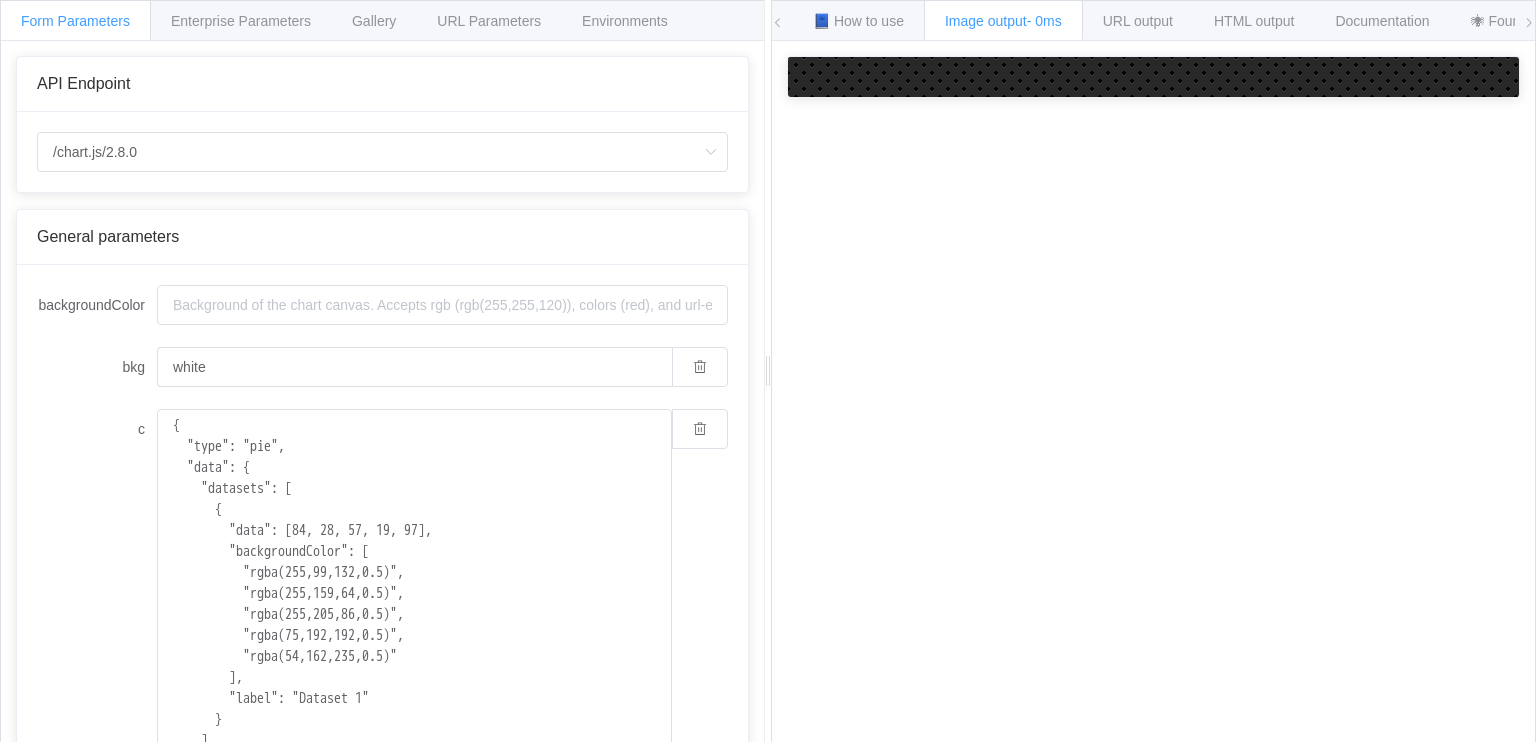 scroll, scrollTop: 0, scrollLeft: 0, axis: both 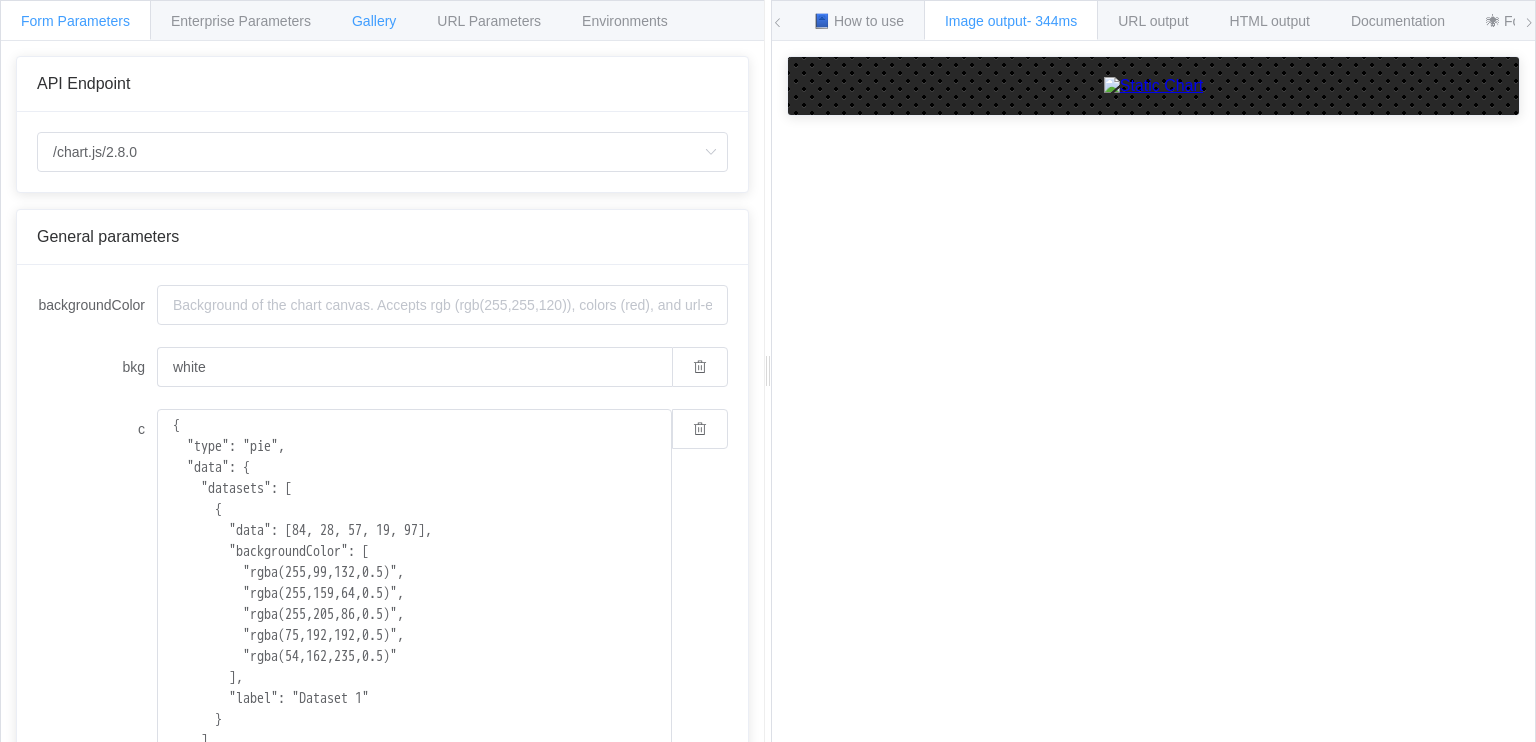 click on "Gallery" at bounding box center [374, 21] 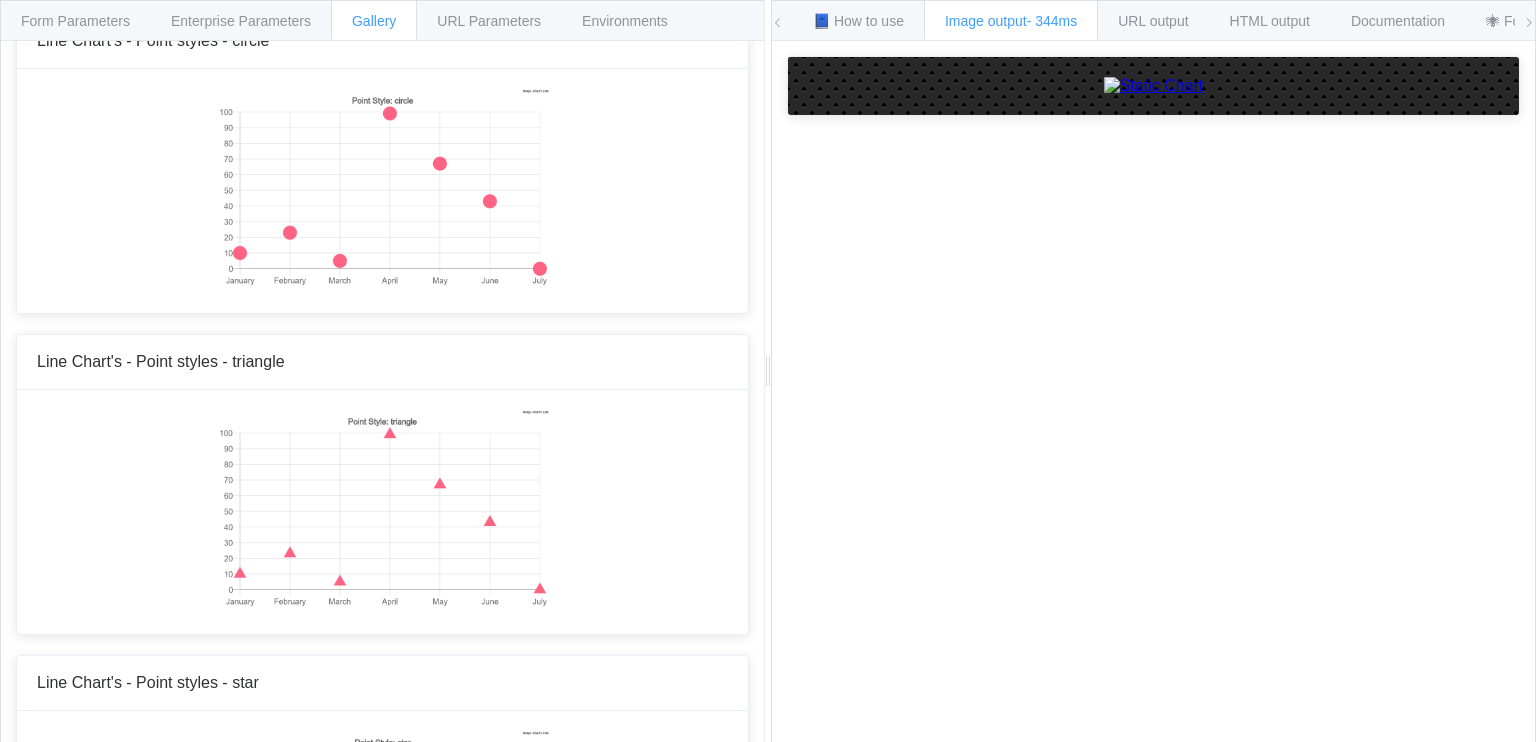 scroll, scrollTop: 2200, scrollLeft: 0, axis: vertical 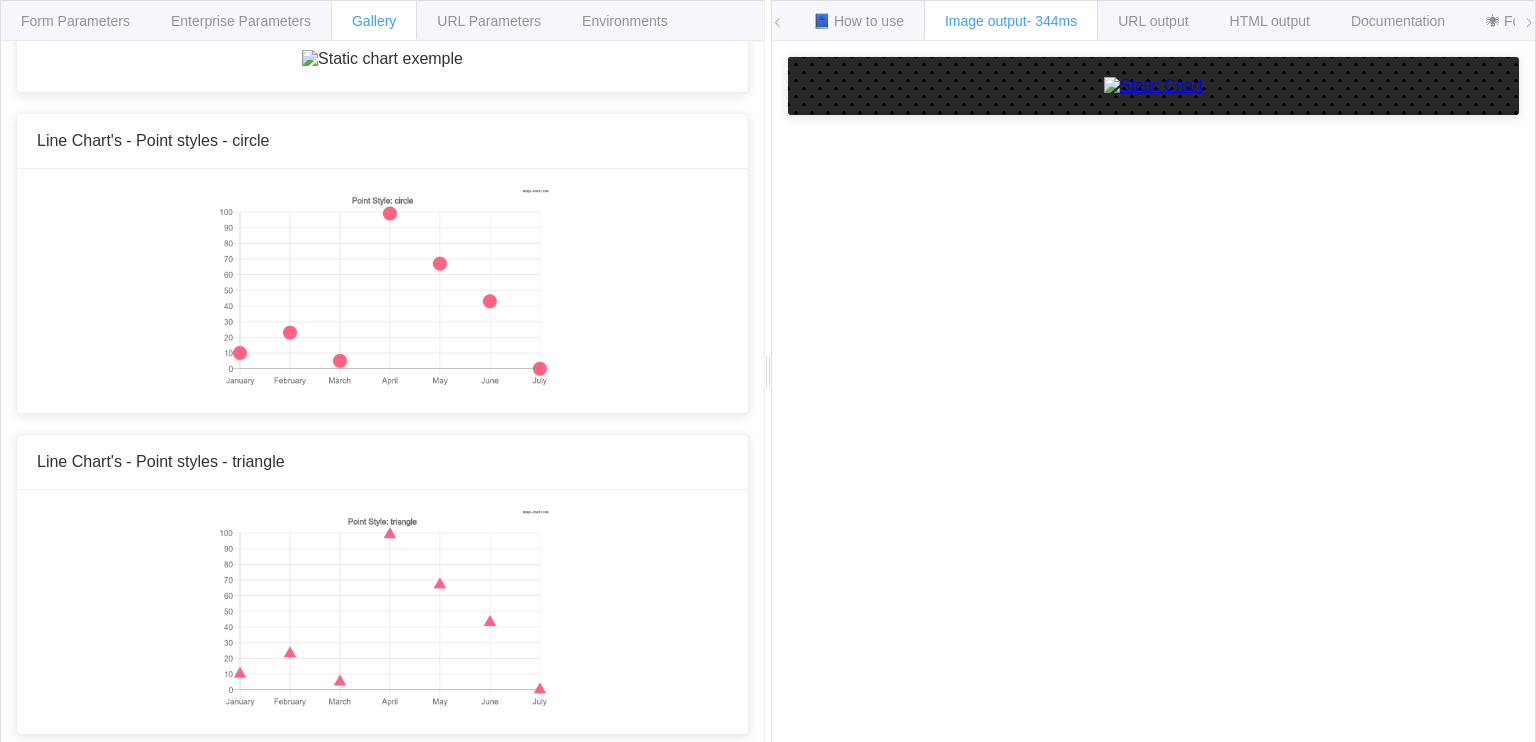 click at bounding box center [382, -631] 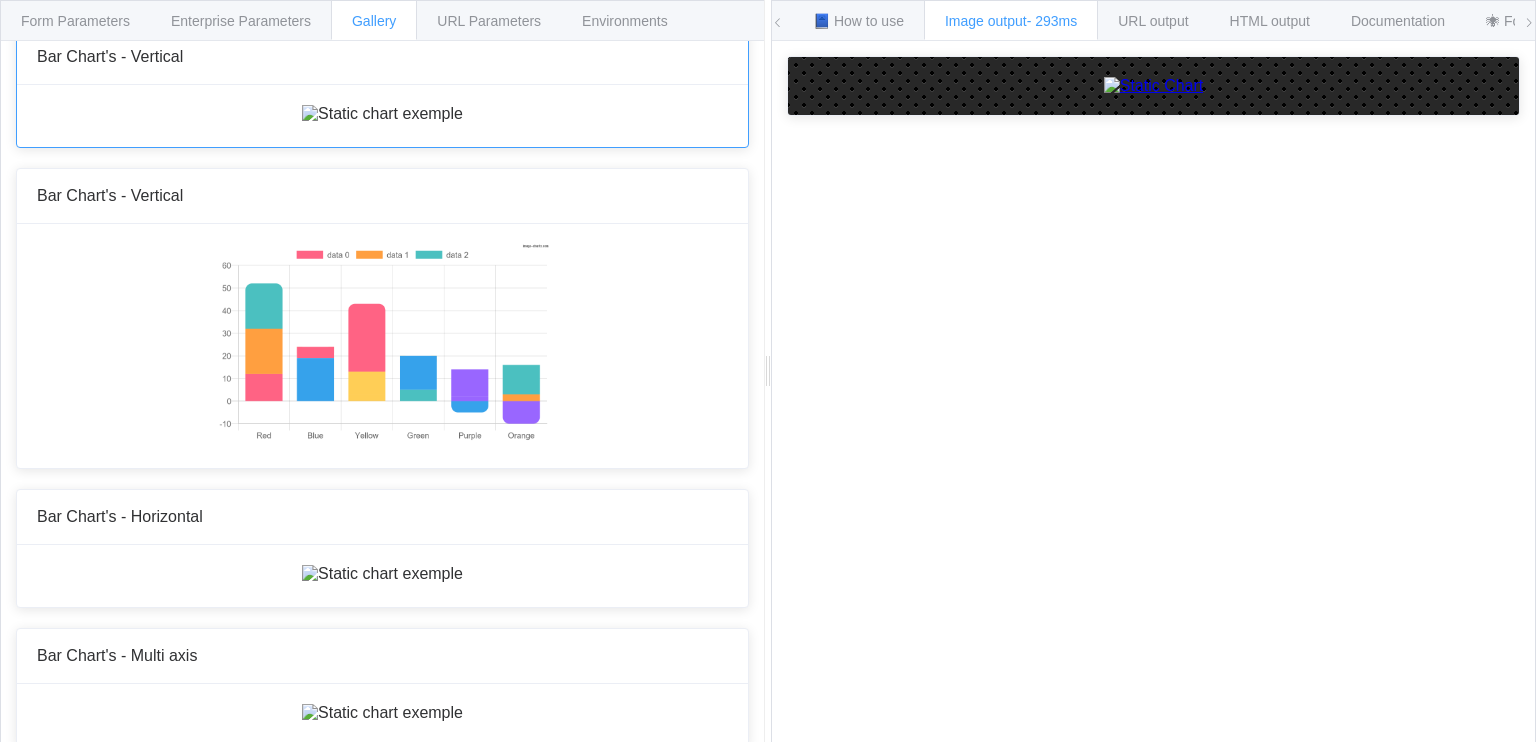 scroll, scrollTop: 0, scrollLeft: 0, axis: both 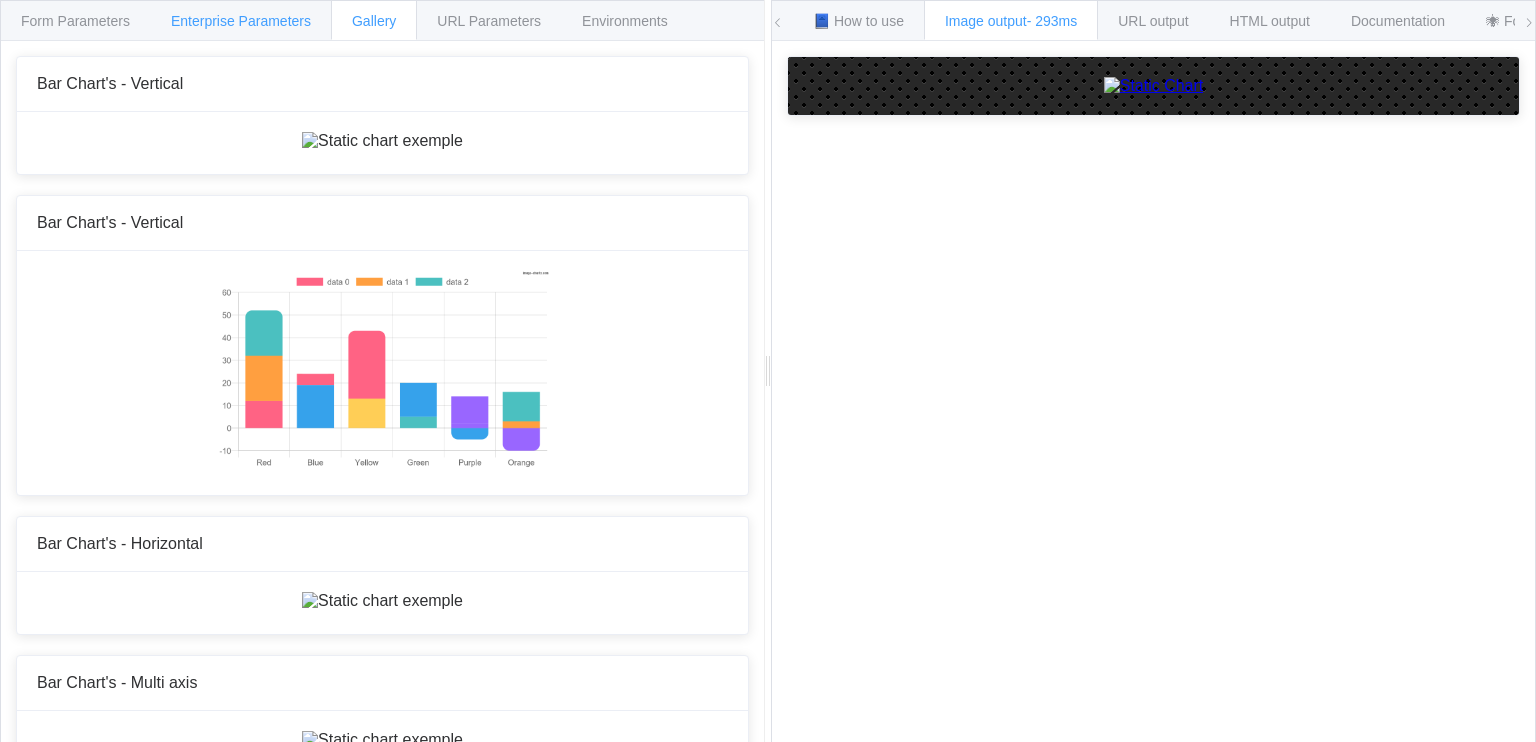 click on "Enterprise Parameters" at bounding box center [241, 21] 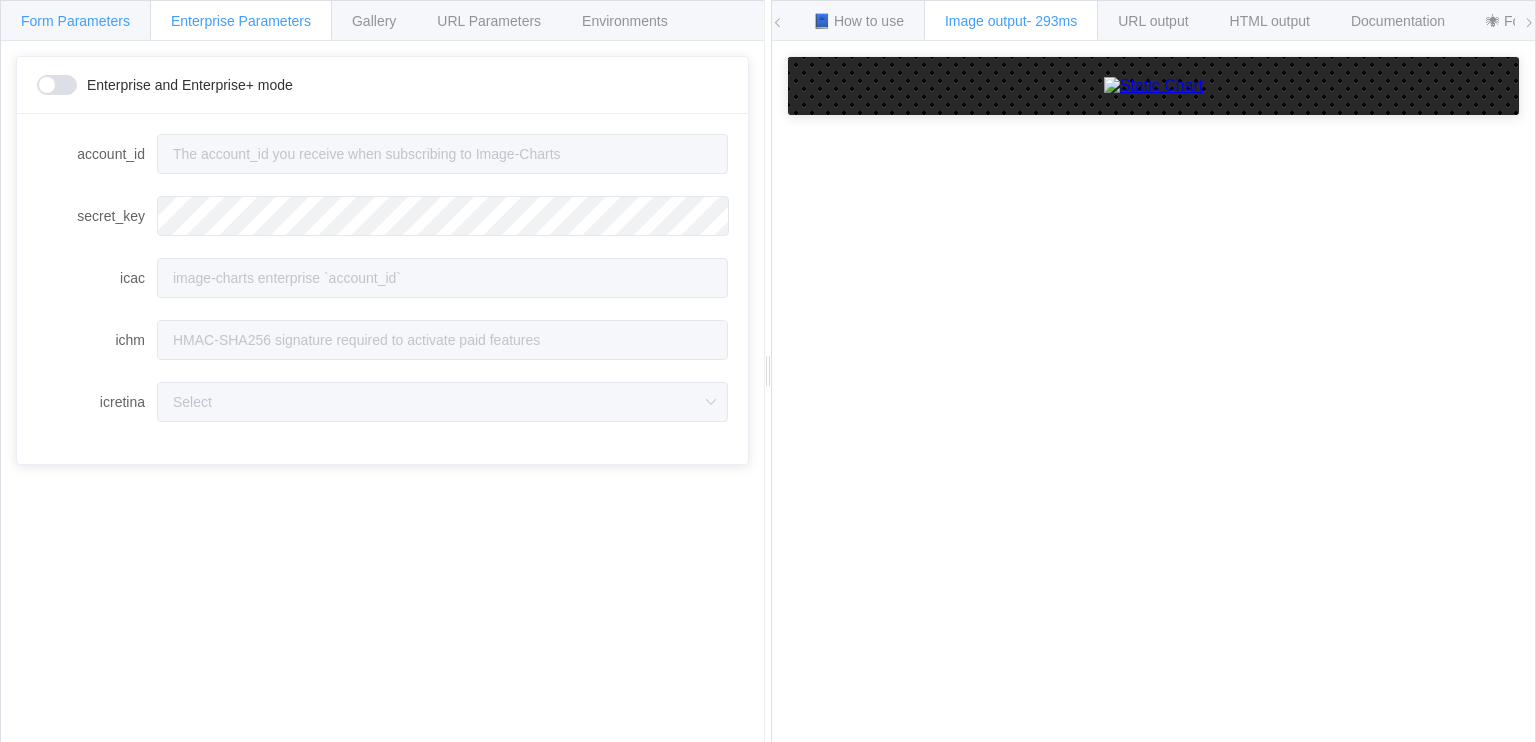 click on "Form Parameters" at bounding box center [75, 21] 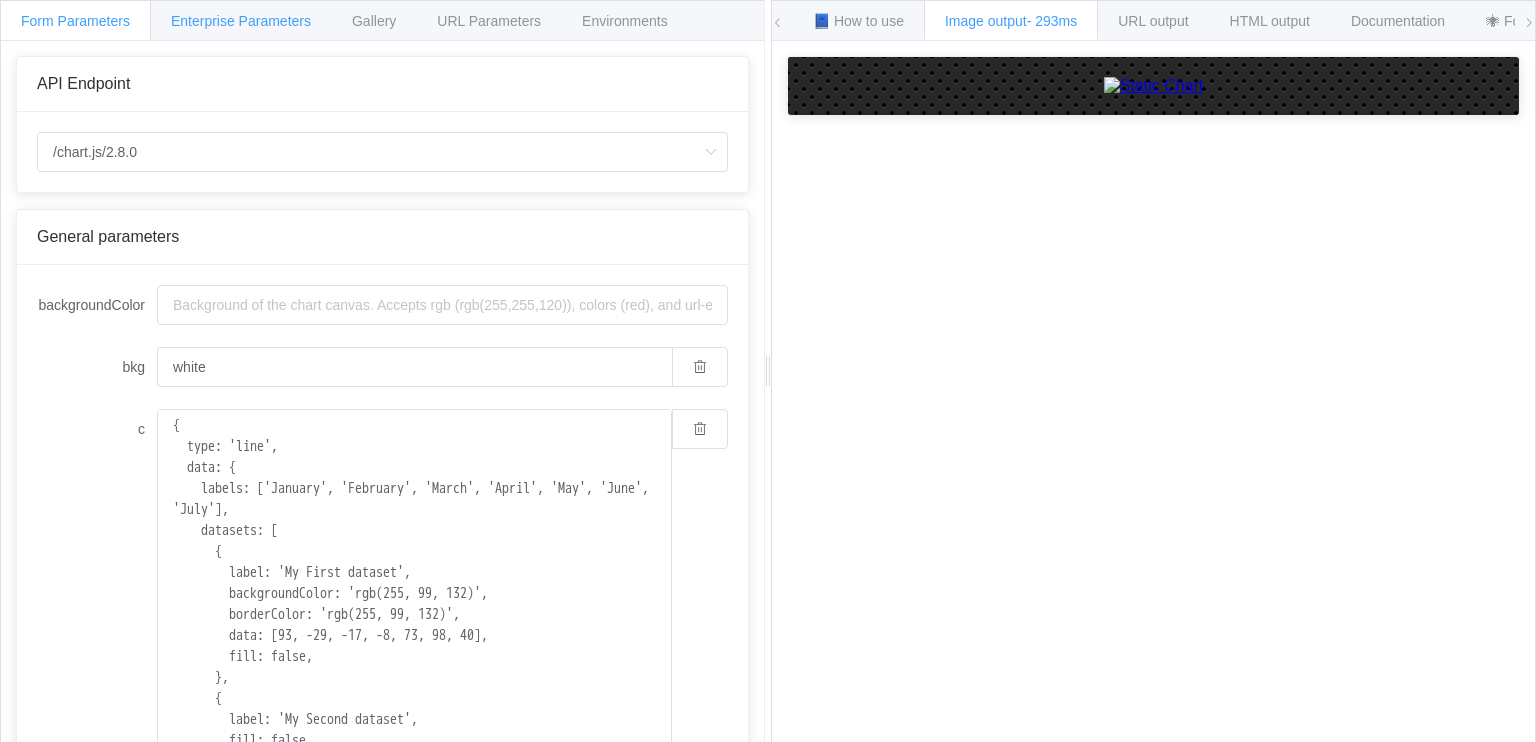click on "Enterprise Parameters" at bounding box center [241, 21] 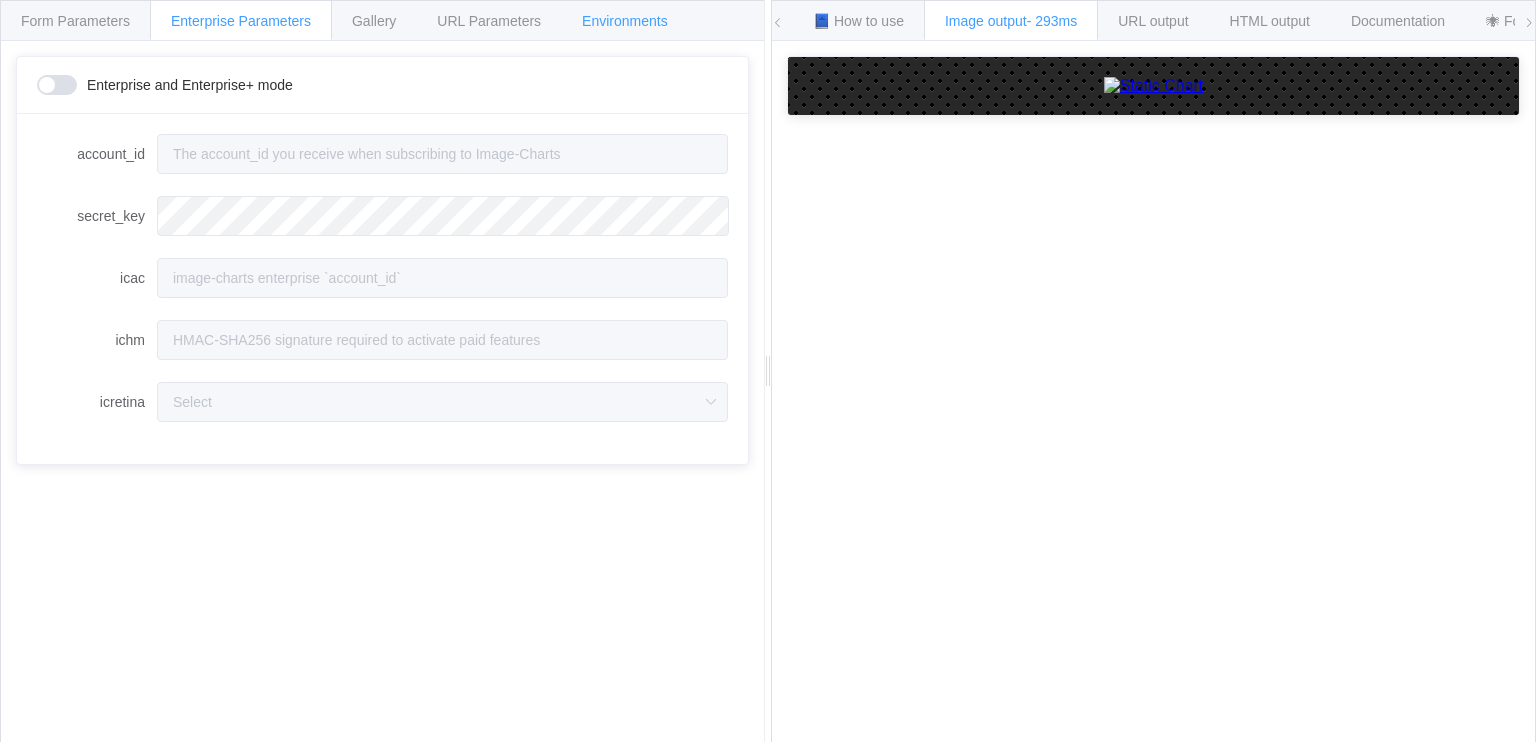 click on "Environments" at bounding box center [625, 21] 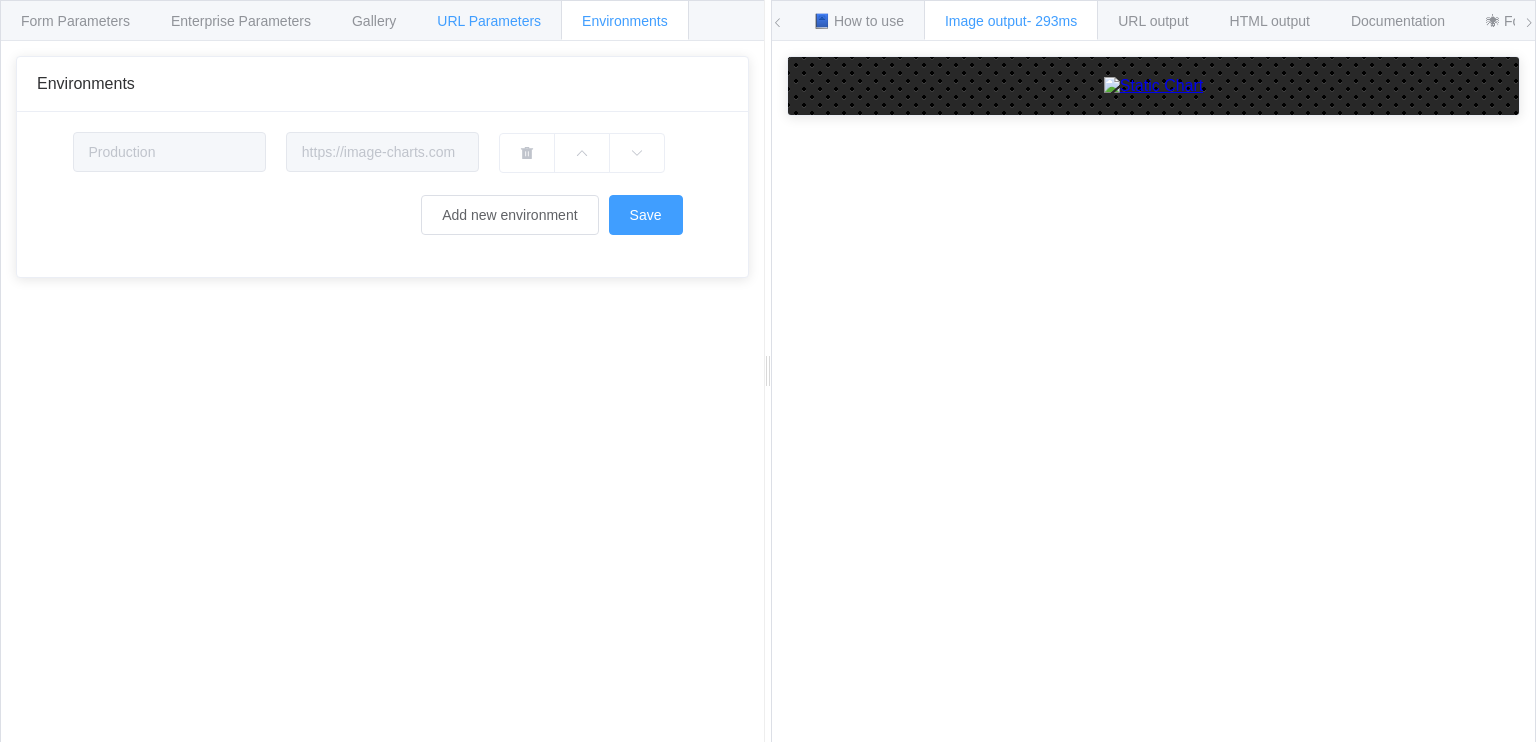click on "URL Parameters" at bounding box center (489, 21) 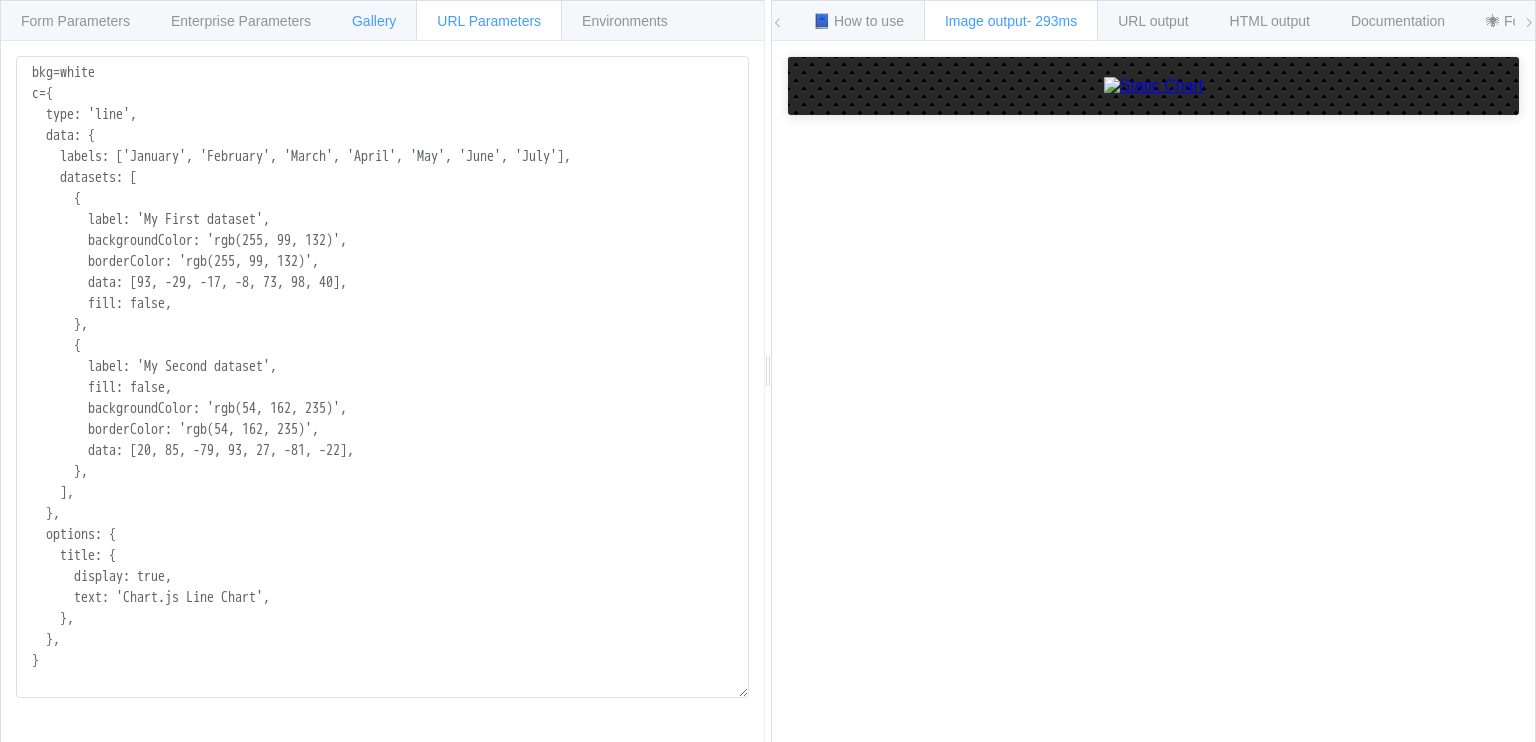 click on "Gallery" at bounding box center [374, 21] 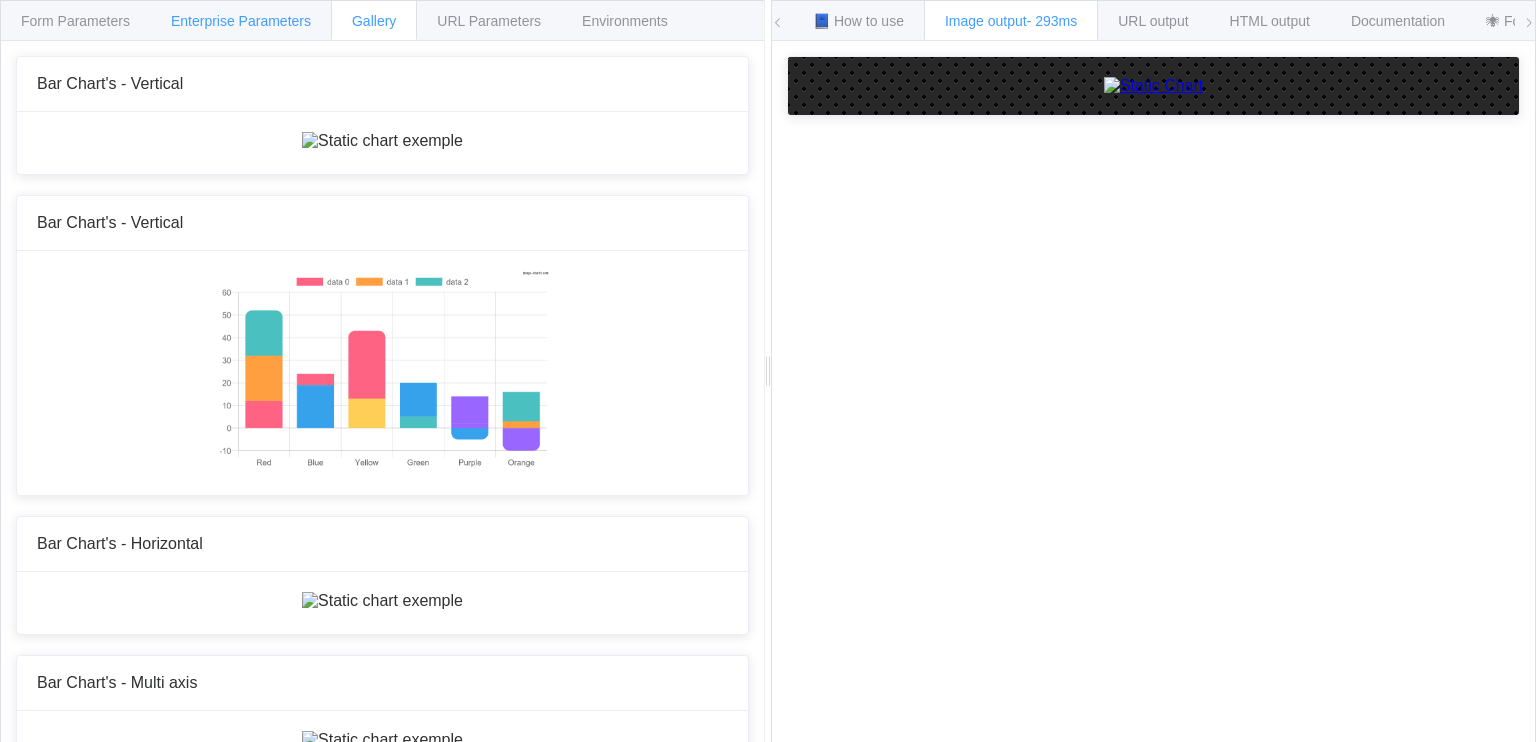 click on "Enterprise Parameters" at bounding box center [241, 21] 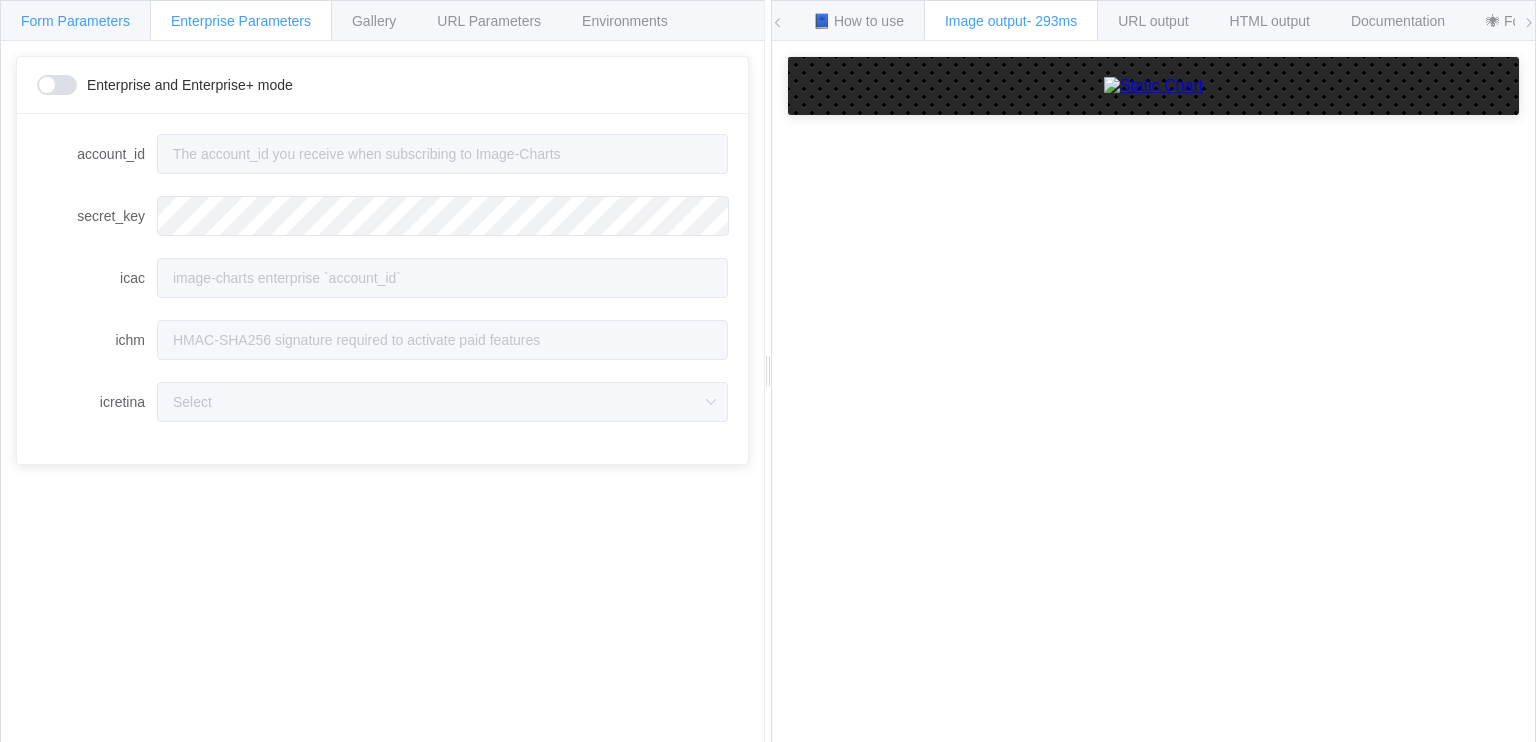 click on "Form Parameters" at bounding box center [75, 21] 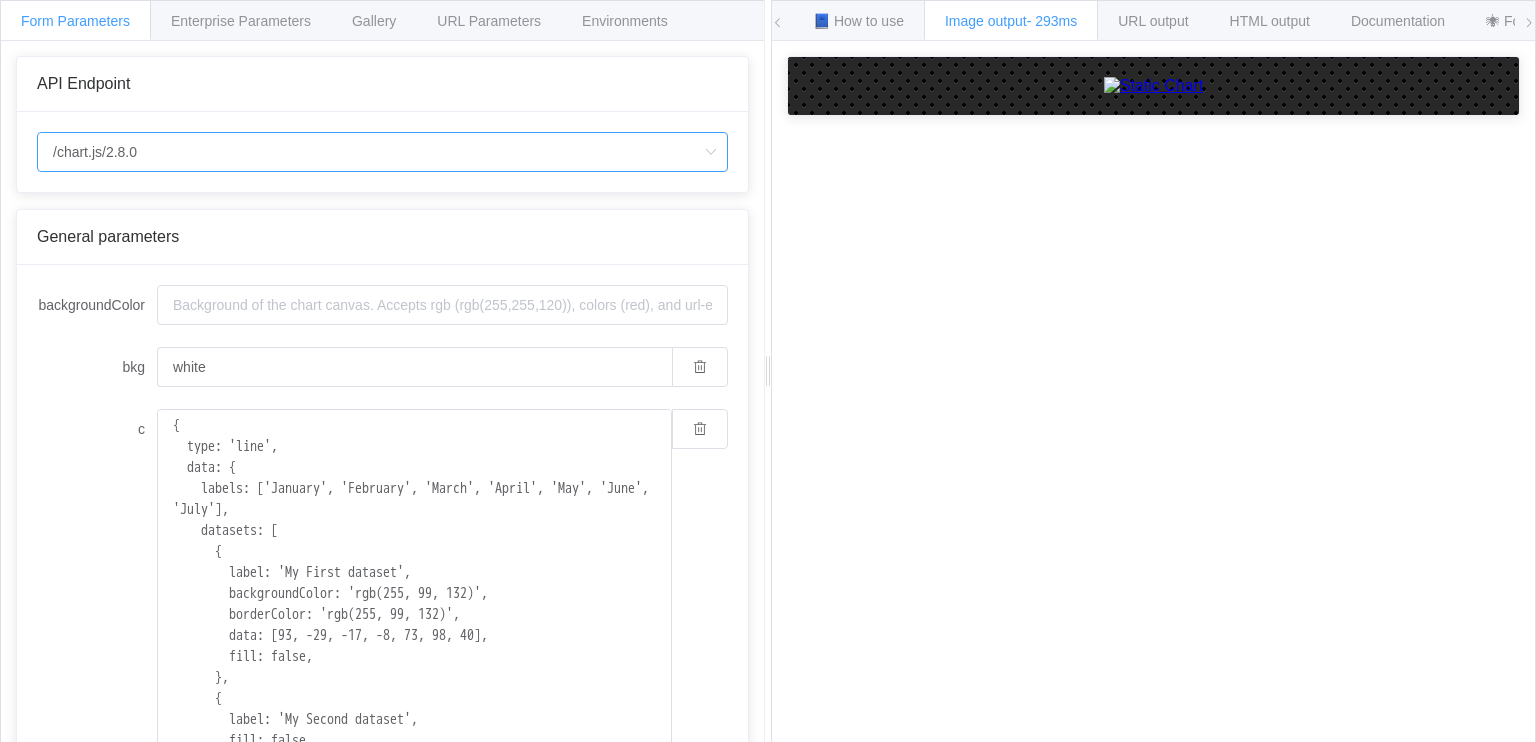 click on "/chart.js/2.8.0" at bounding box center (382, 152) 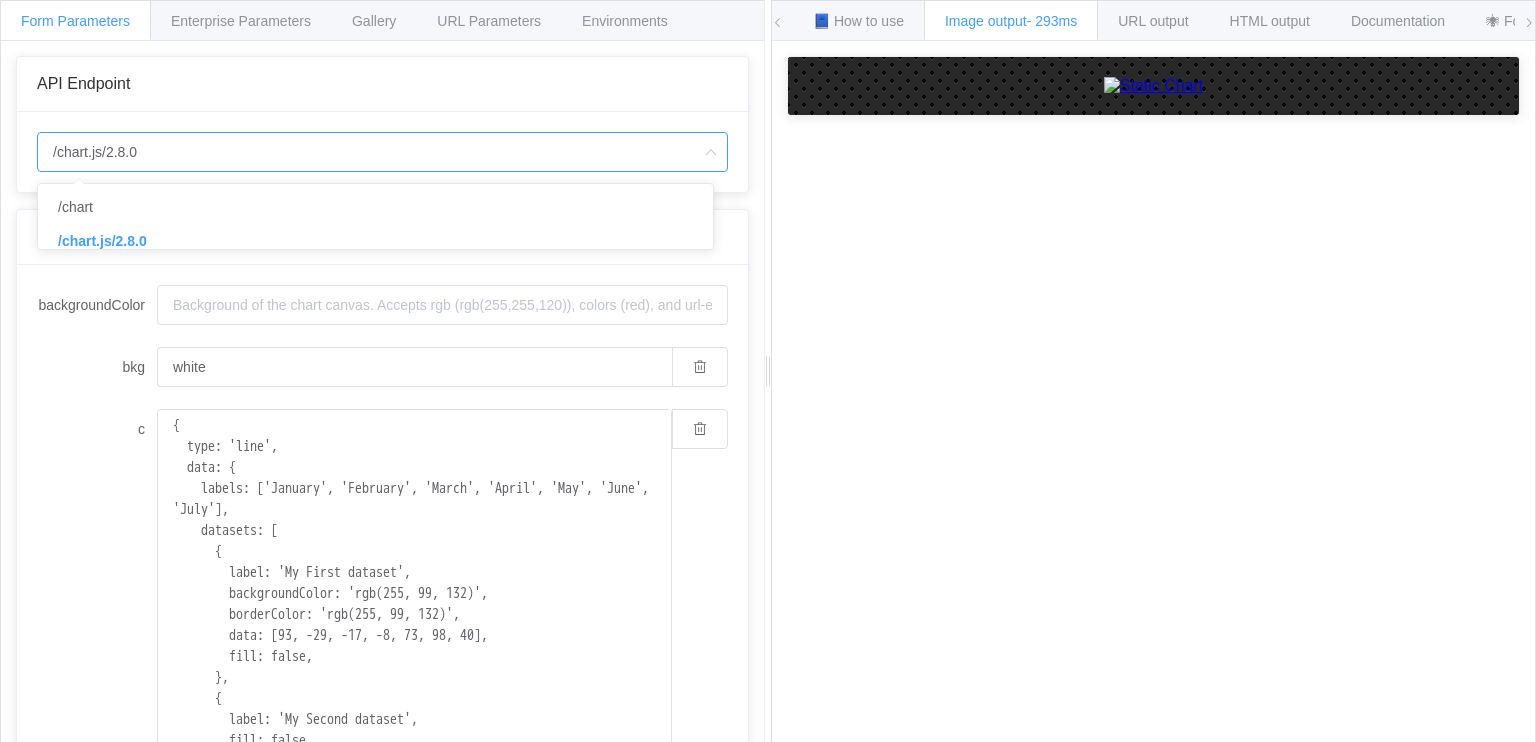 click on "API Endpoint" at bounding box center (382, 84) 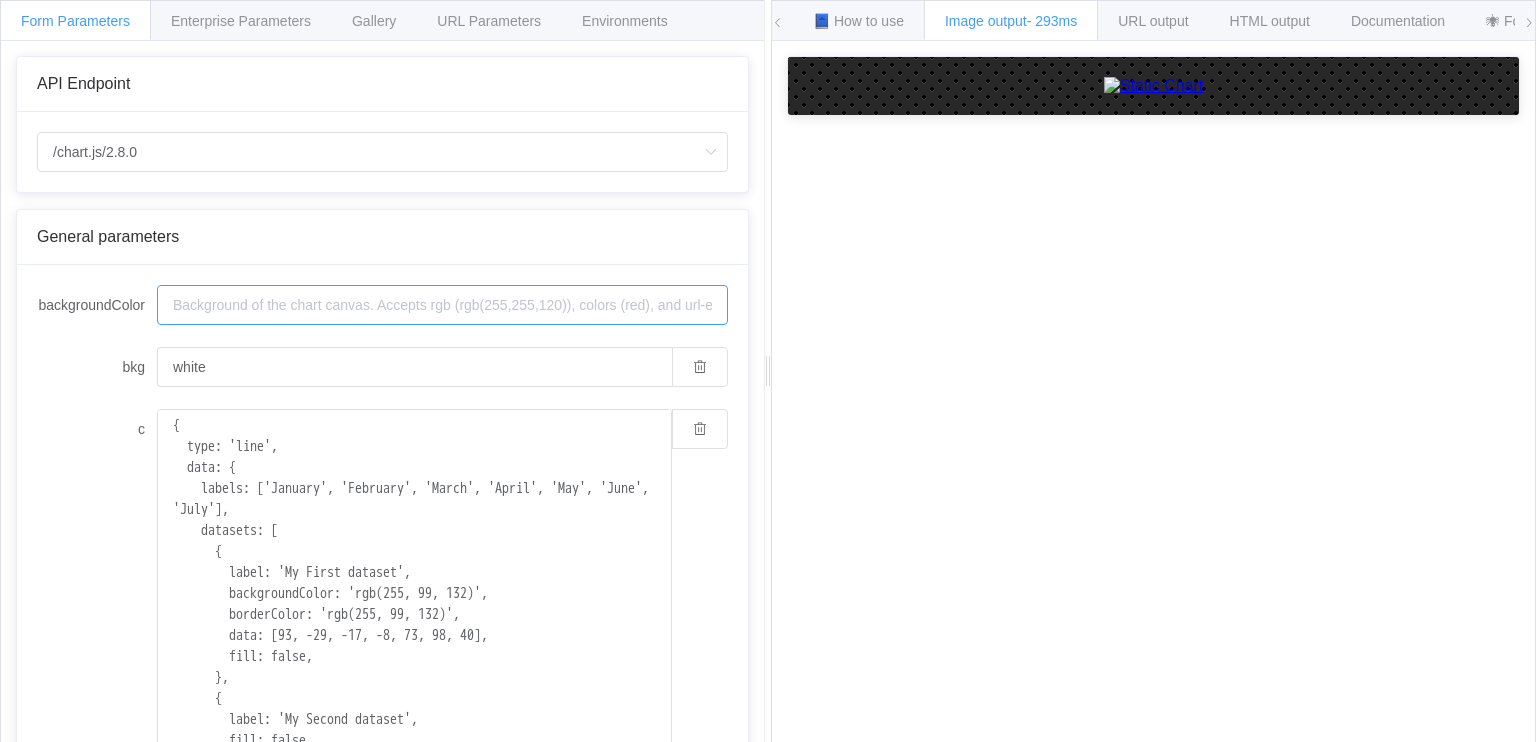 click on "backgroundColor" at bounding box center [442, 305] 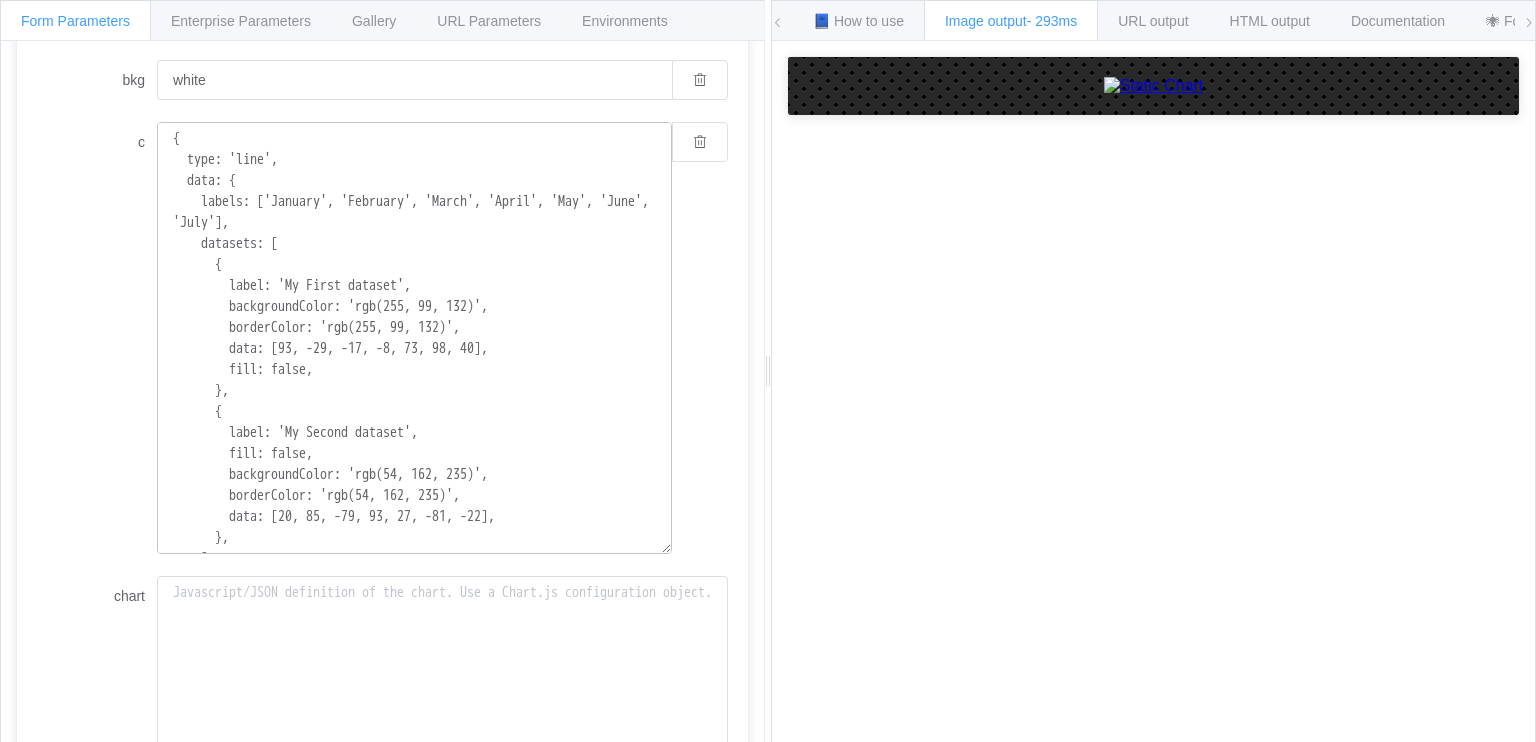 scroll, scrollTop: 300, scrollLeft: 0, axis: vertical 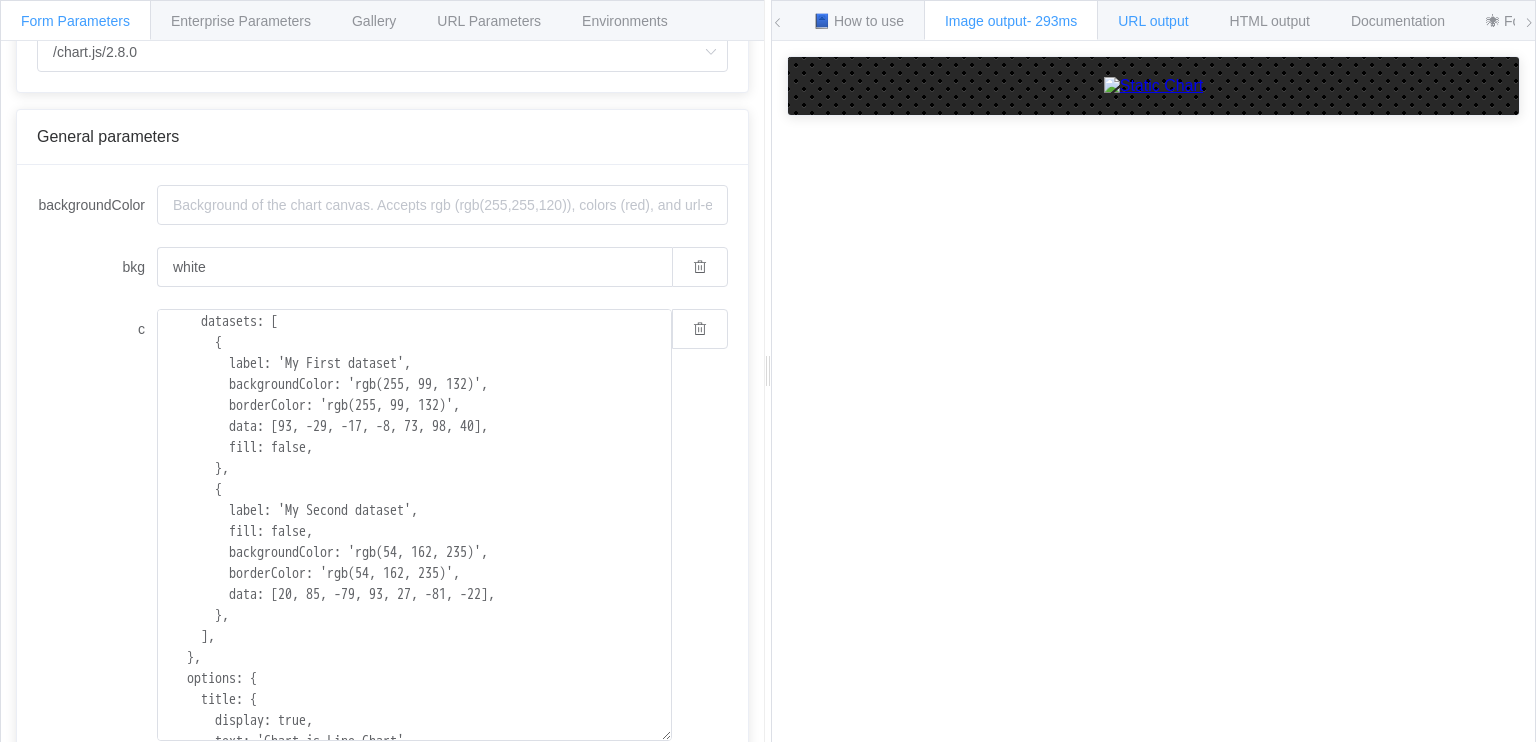 click on "URL output" at bounding box center (1153, 21) 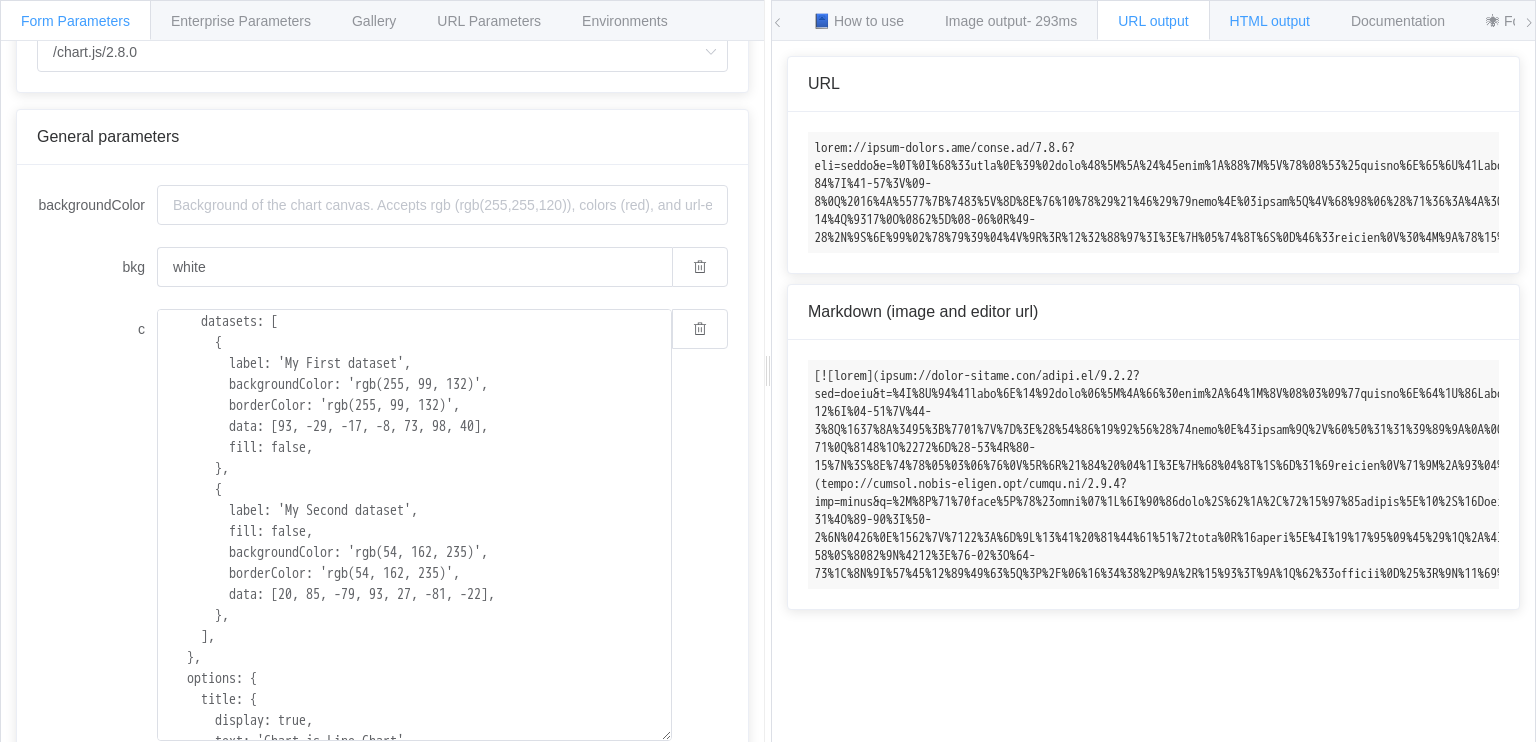 click on "HTML output" at bounding box center (1270, 21) 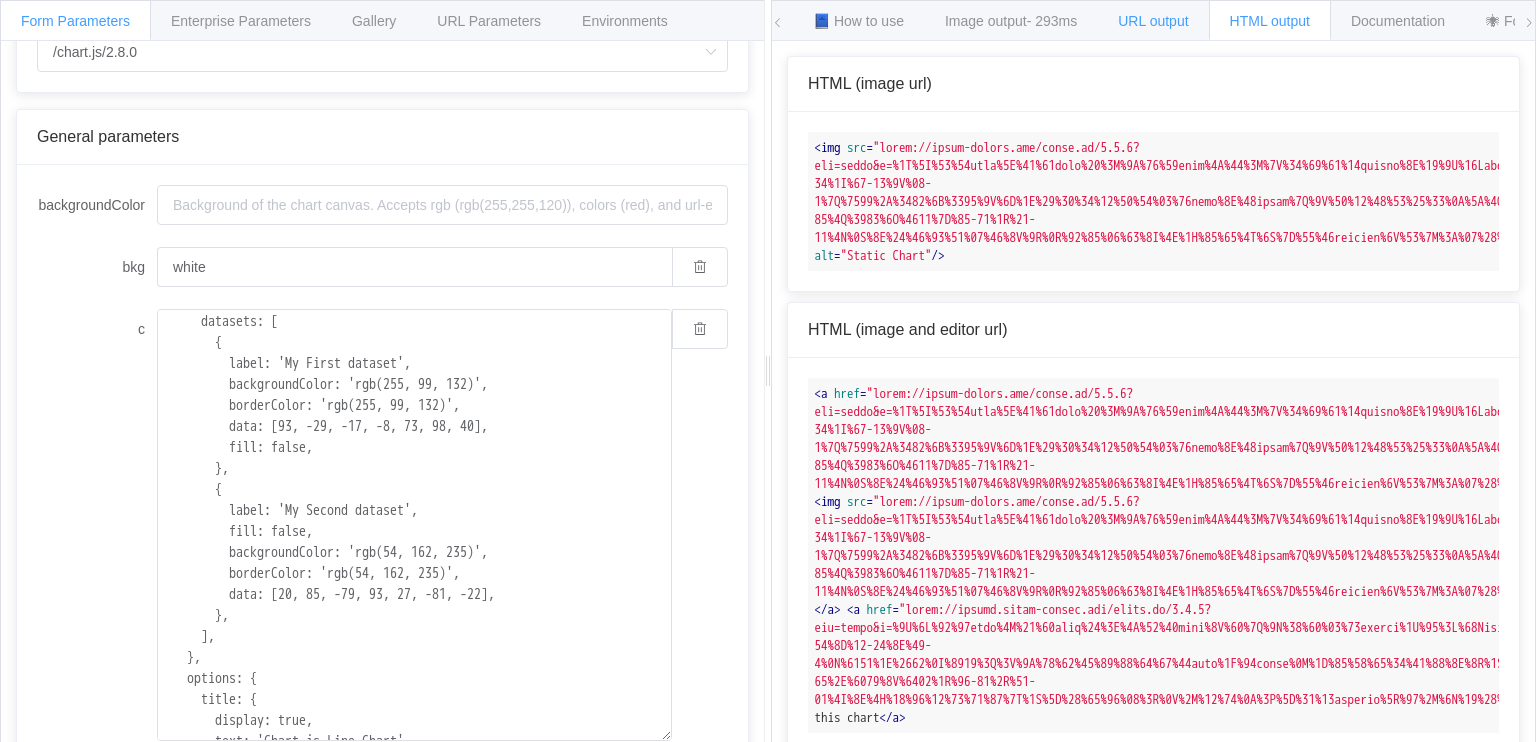 click on "URL output" at bounding box center [1153, 21] 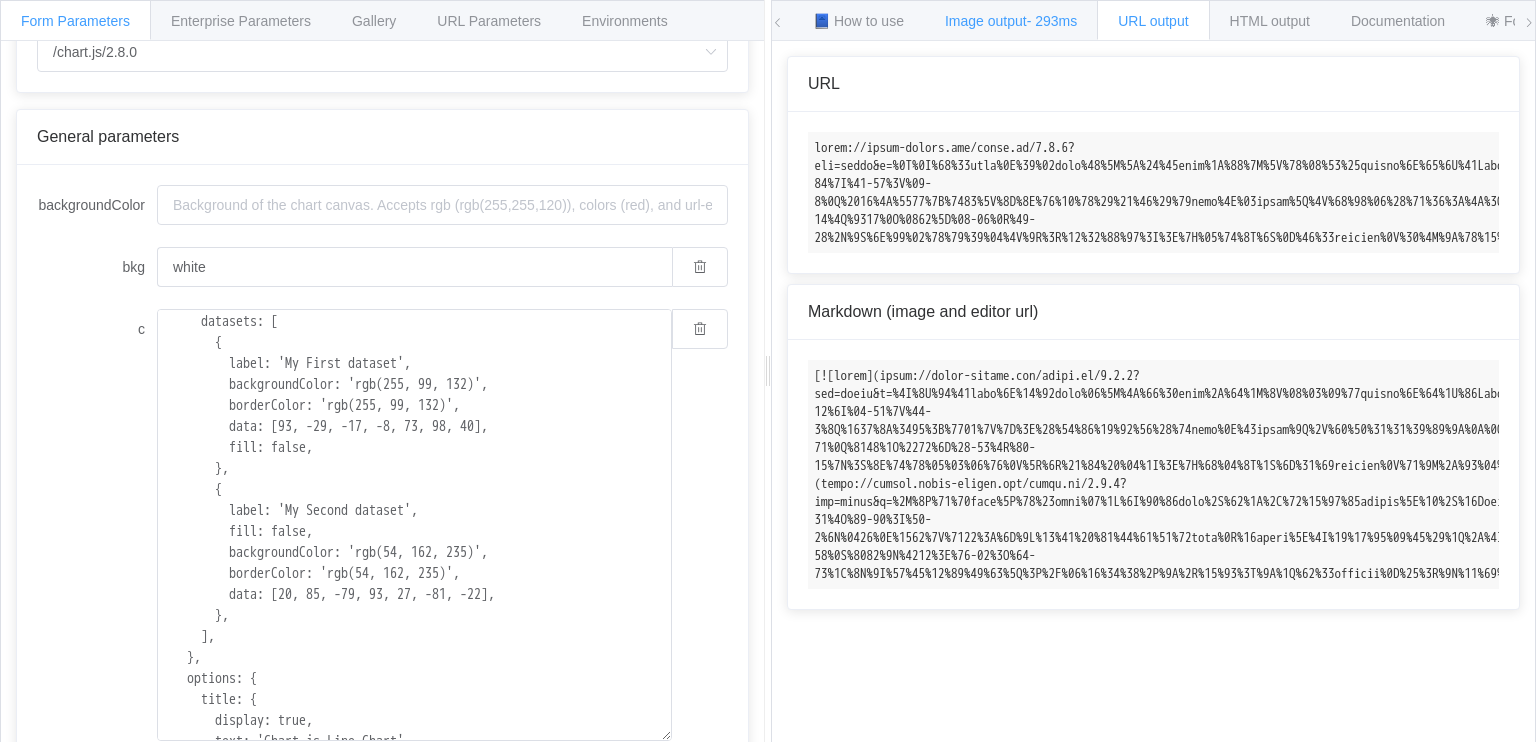 click on "Image output   - 293ms" at bounding box center [1011, 21] 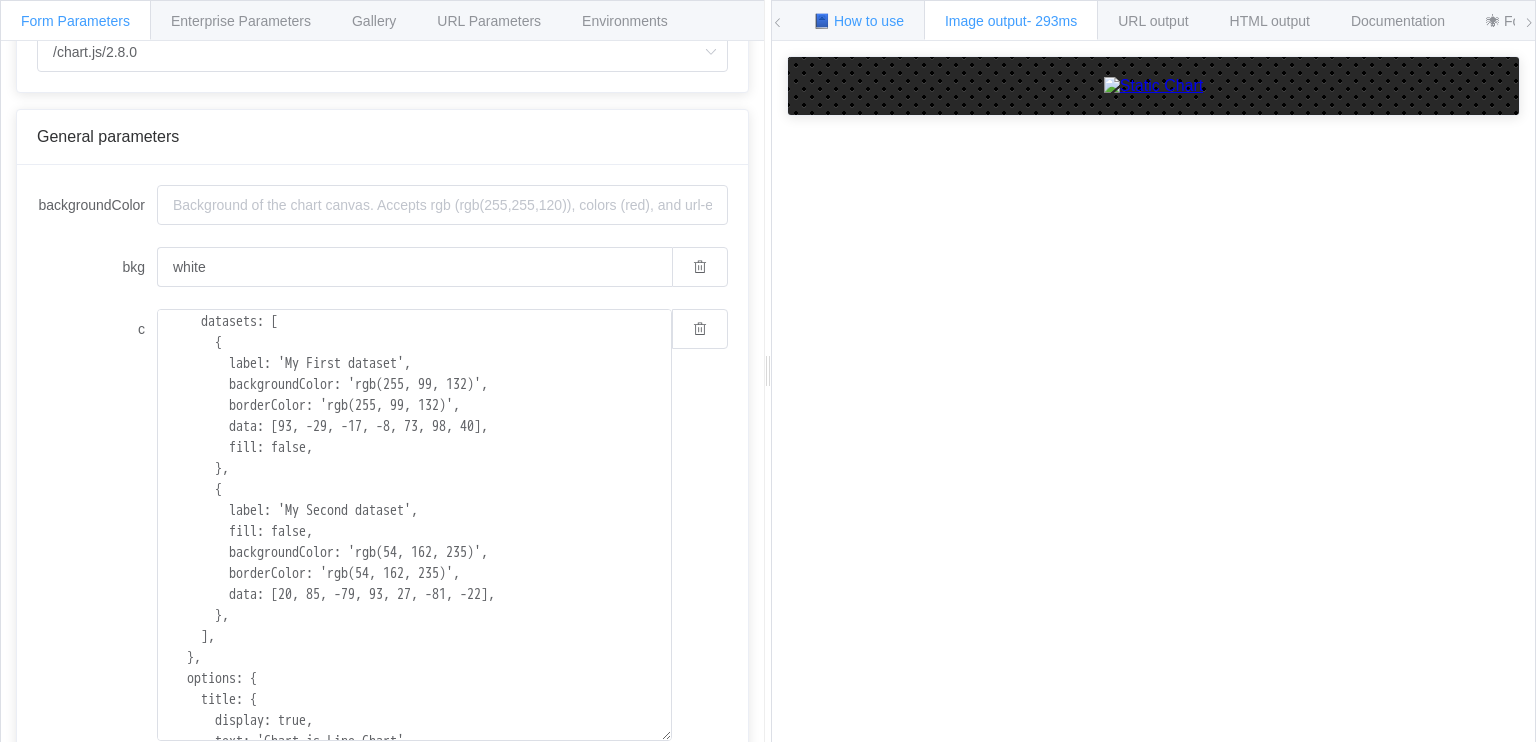click on "📘 How to use" at bounding box center (858, 20) 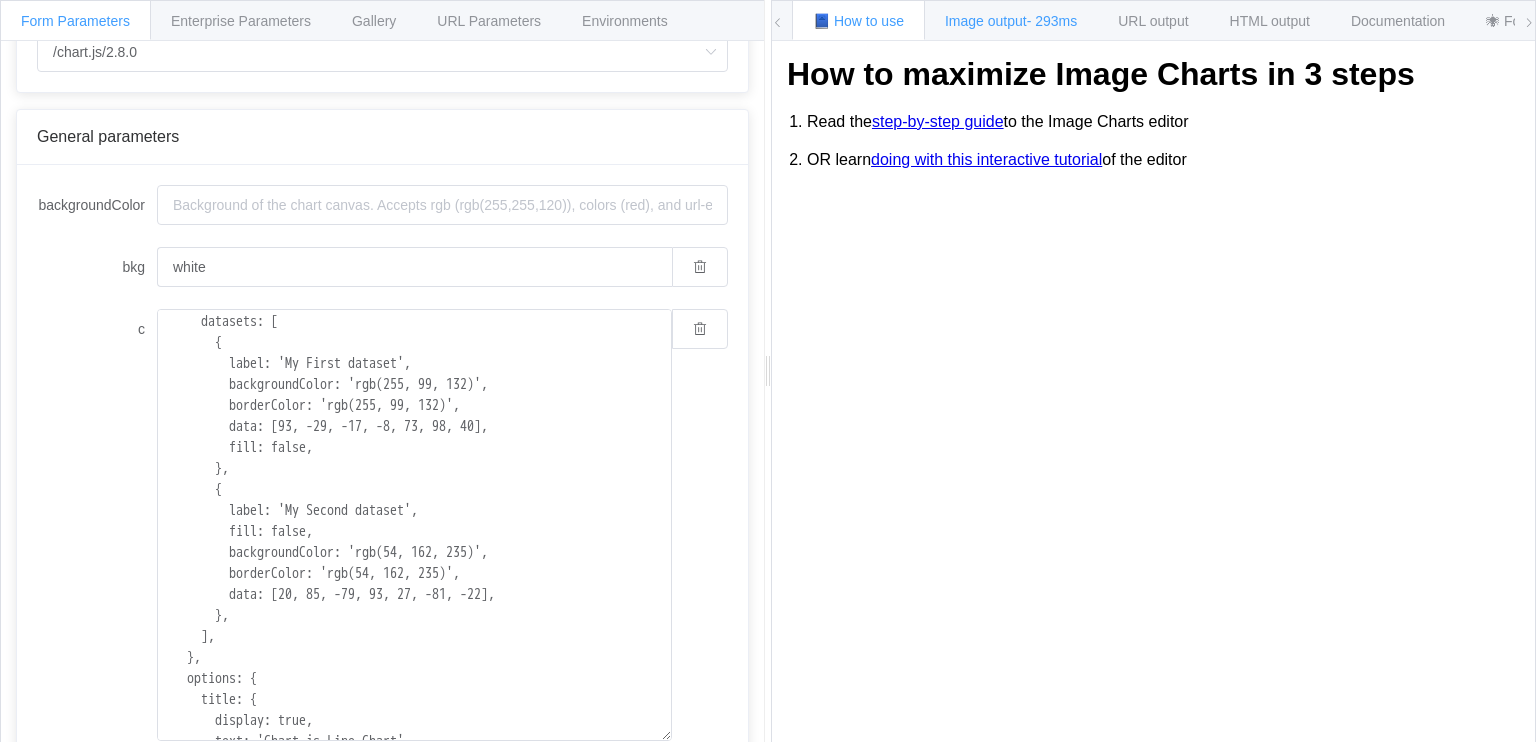 click on "Image output   - 293ms" at bounding box center [1011, 20] 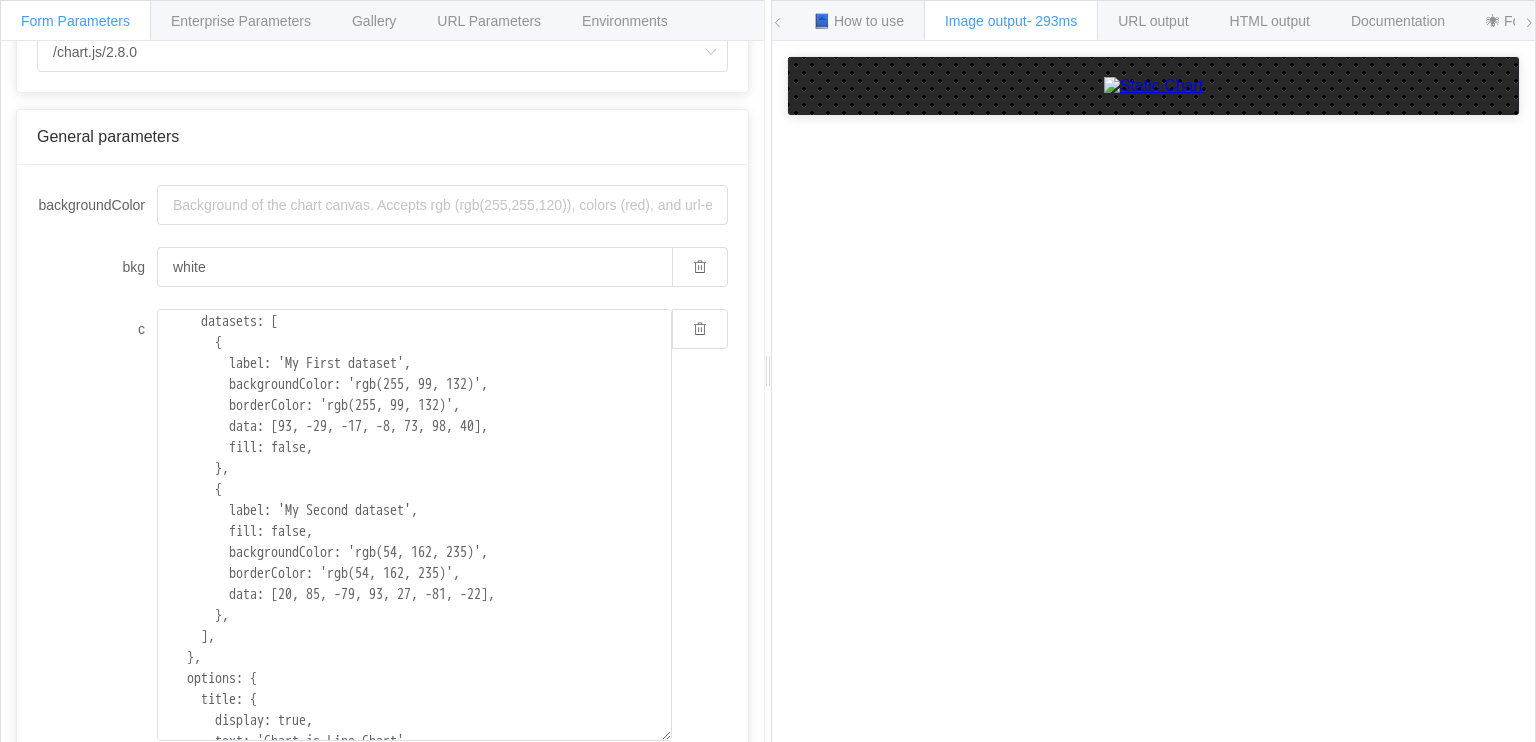 click at bounding box center (1154, 86) 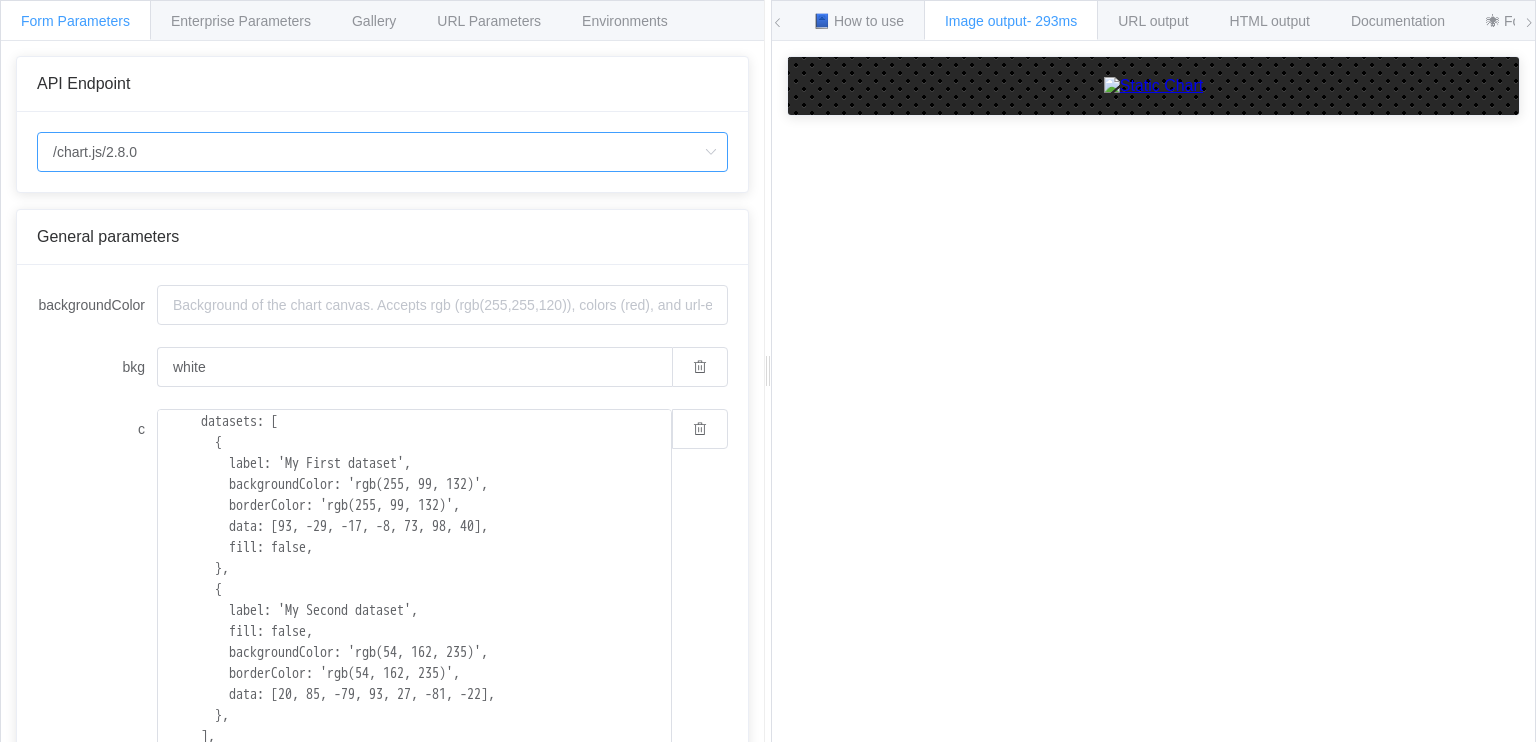 click on "/chart.js/2.8.0" at bounding box center [382, 152] 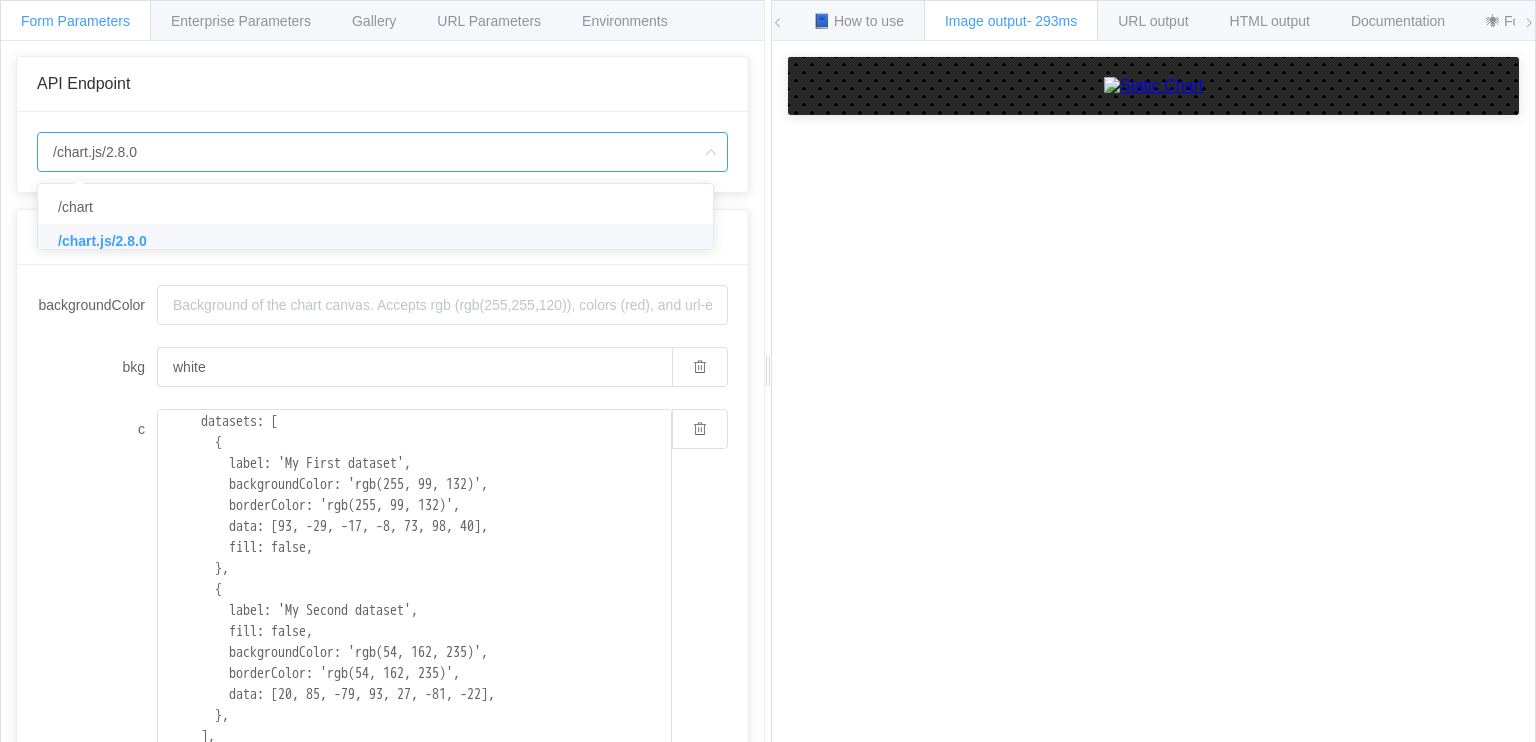 click on "/chart.js/2.8.0" at bounding box center (382, 152) 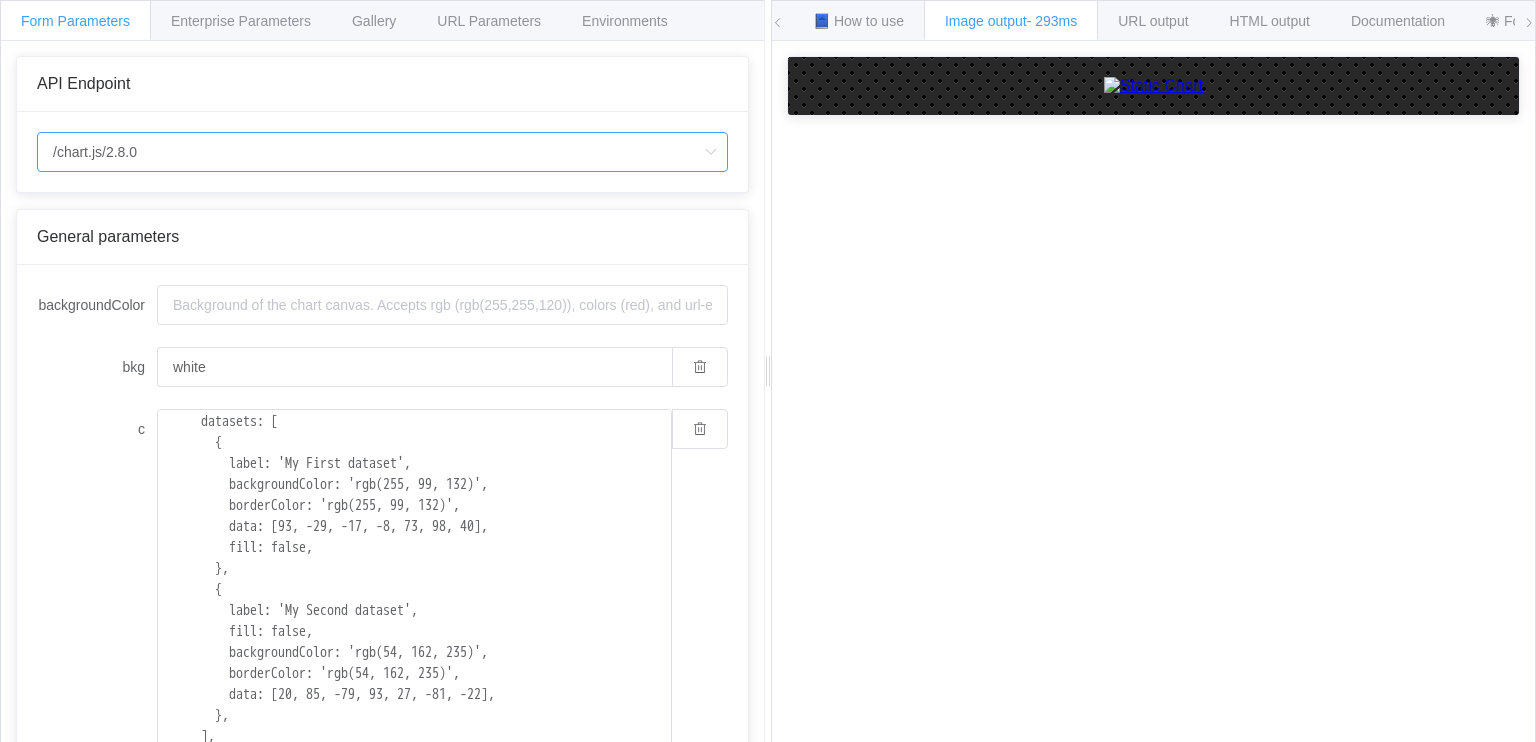 click on "/chart.js/2.8.0" at bounding box center [382, 152] 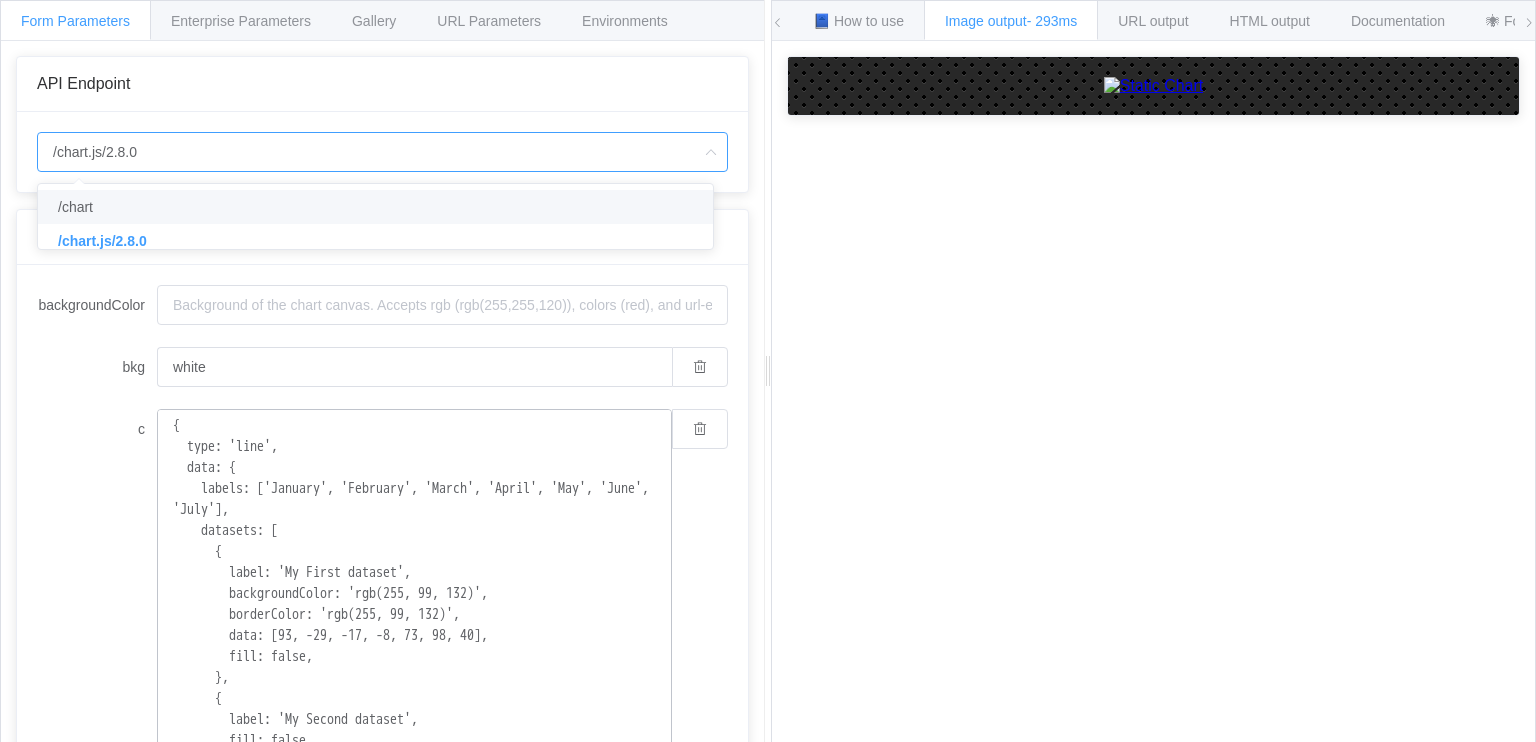 scroll, scrollTop: 0, scrollLeft: 0, axis: both 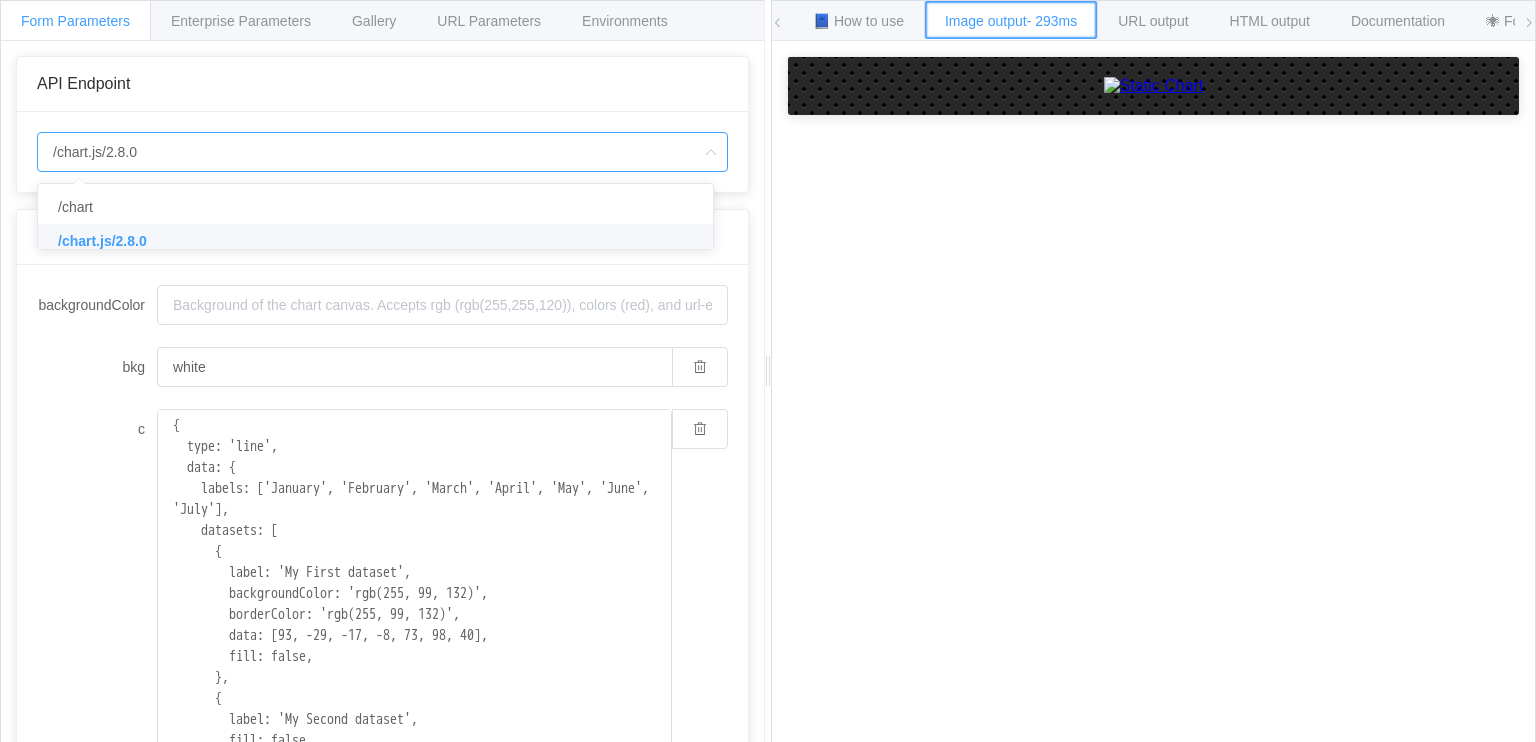 click on "Image output   - 293ms" at bounding box center (1011, 21) 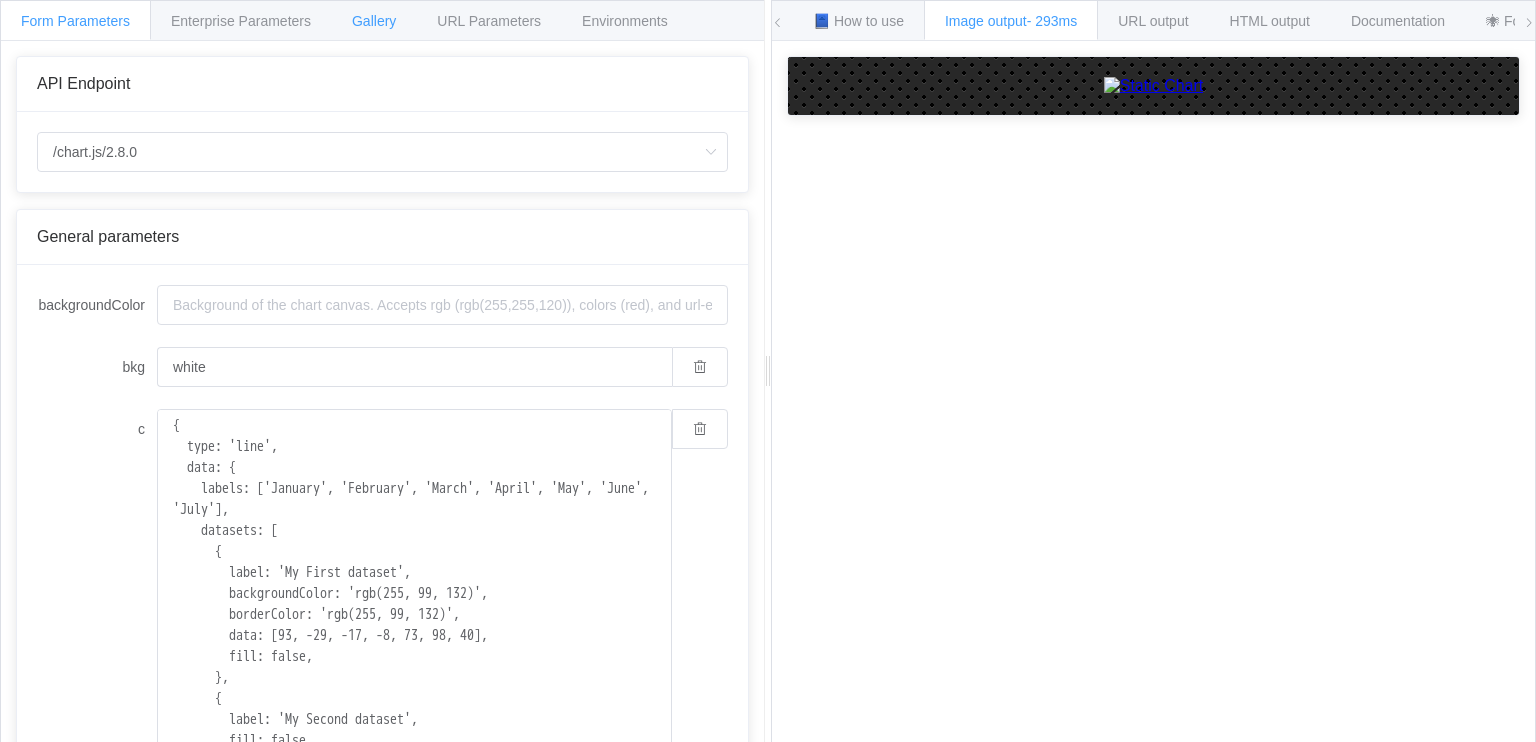 click on "Gallery" at bounding box center [374, 21] 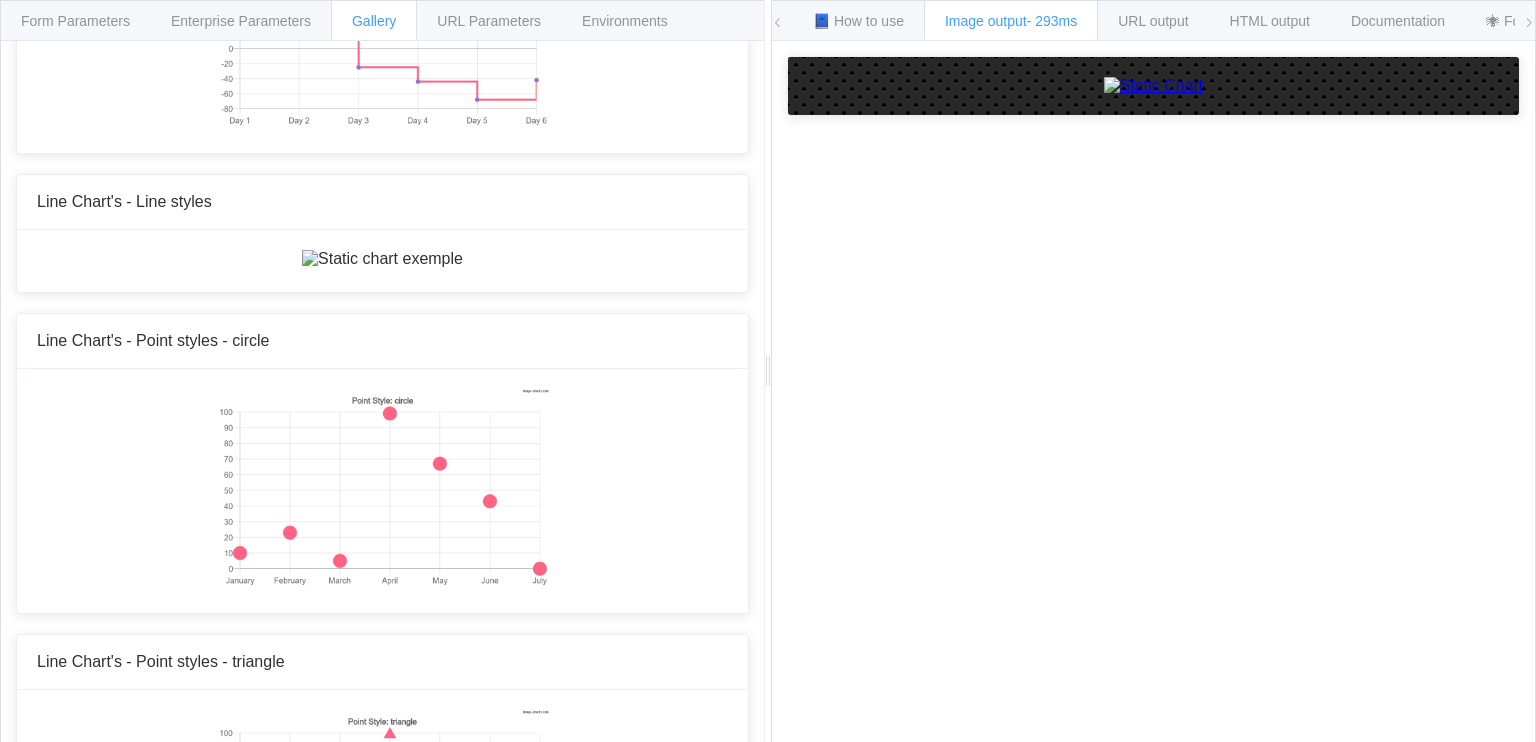 scroll, scrollTop: 2000, scrollLeft: 0, axis: vertical 